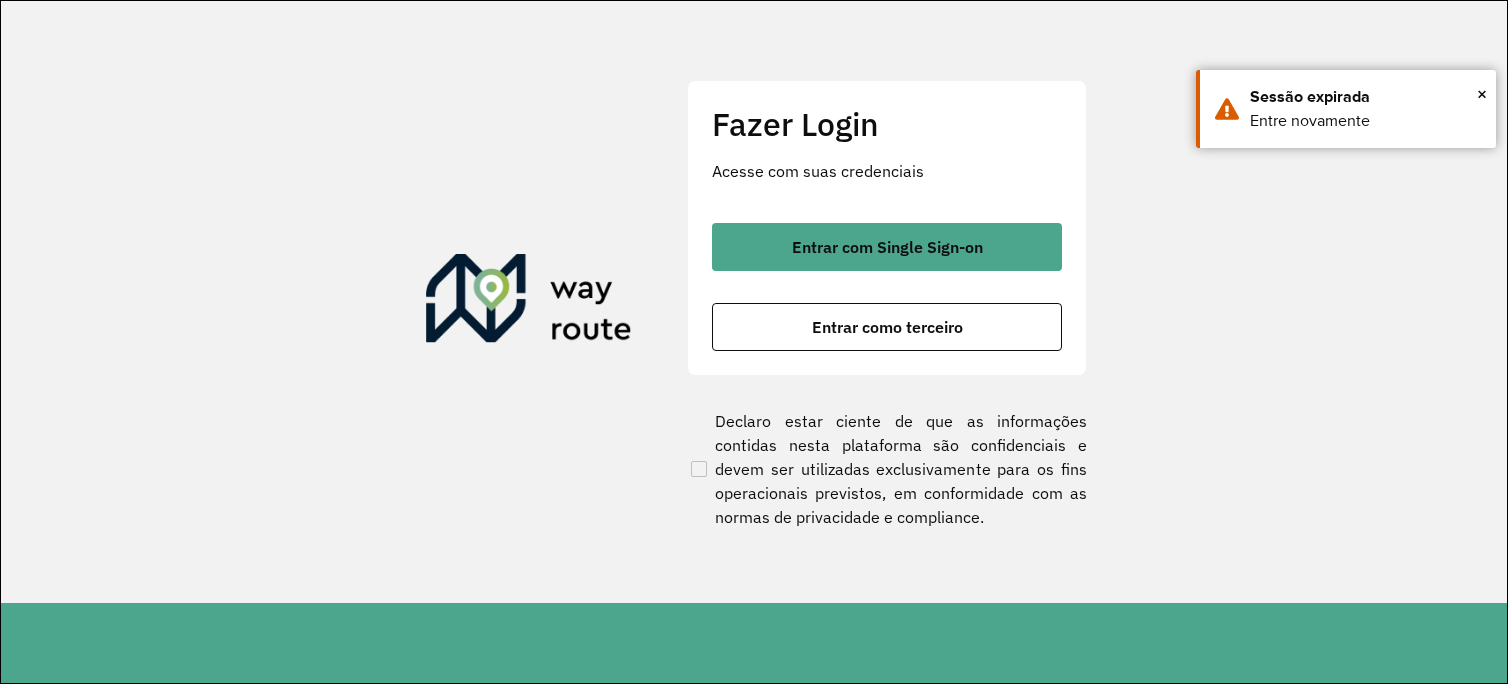scroll, scrollTop: 0, scrollLeft: 0, axis: both 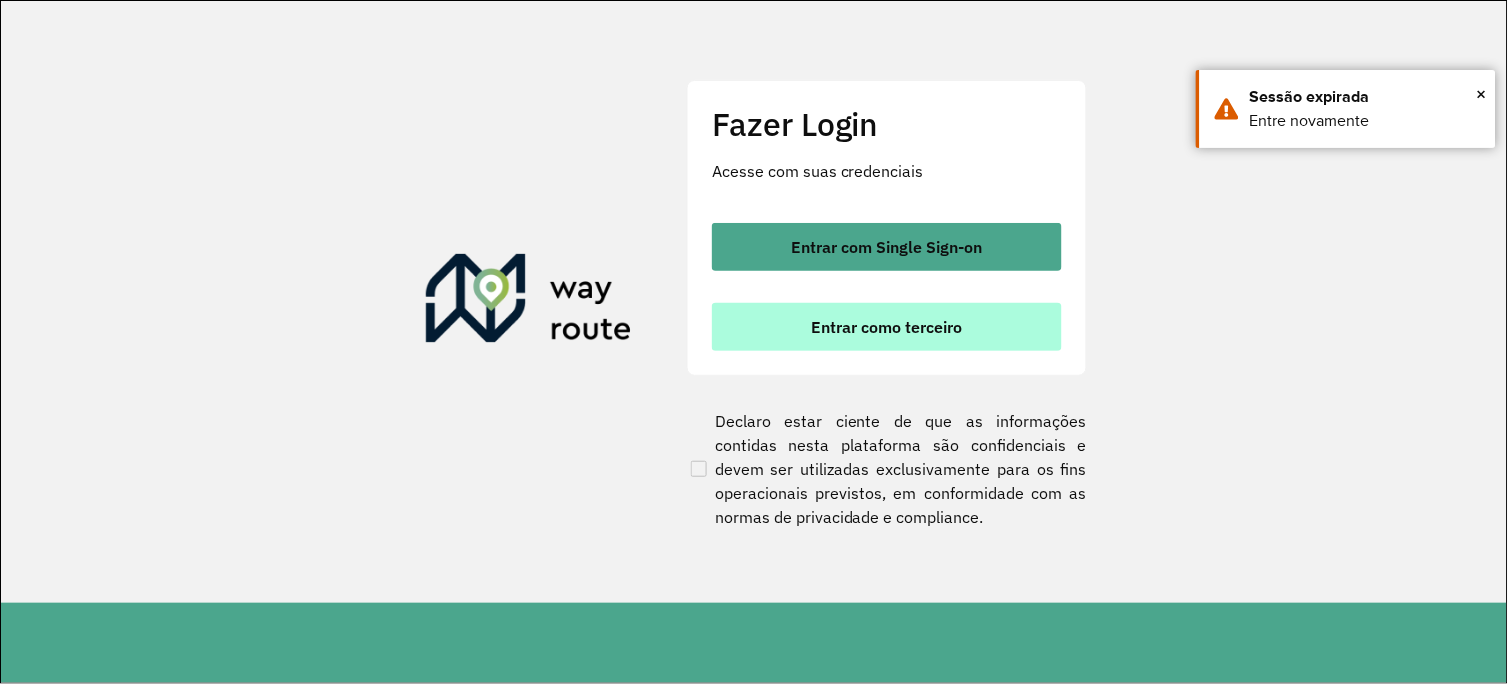 click on "Entrar como terceiro" at bounding box center (887, 327) 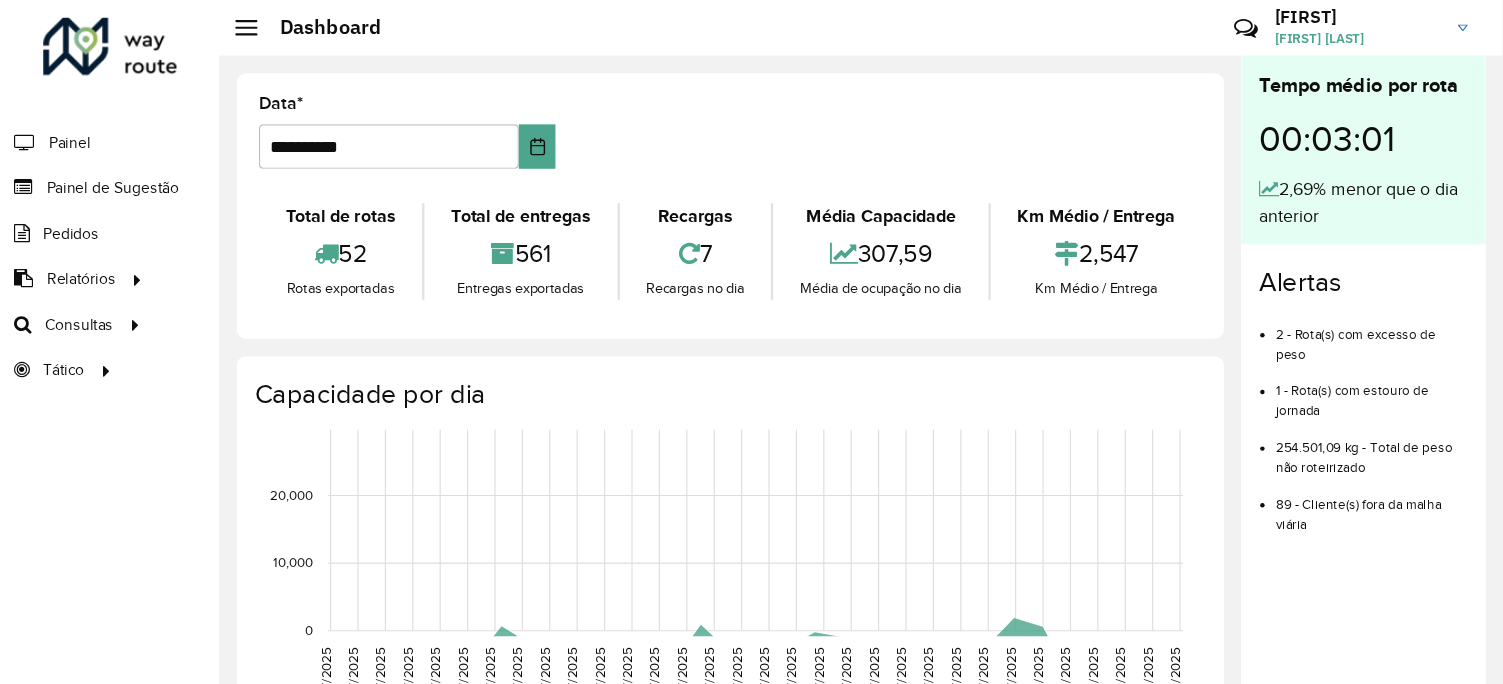 scroll, scrollTop: 0, scrollLeft: 0, axis: both 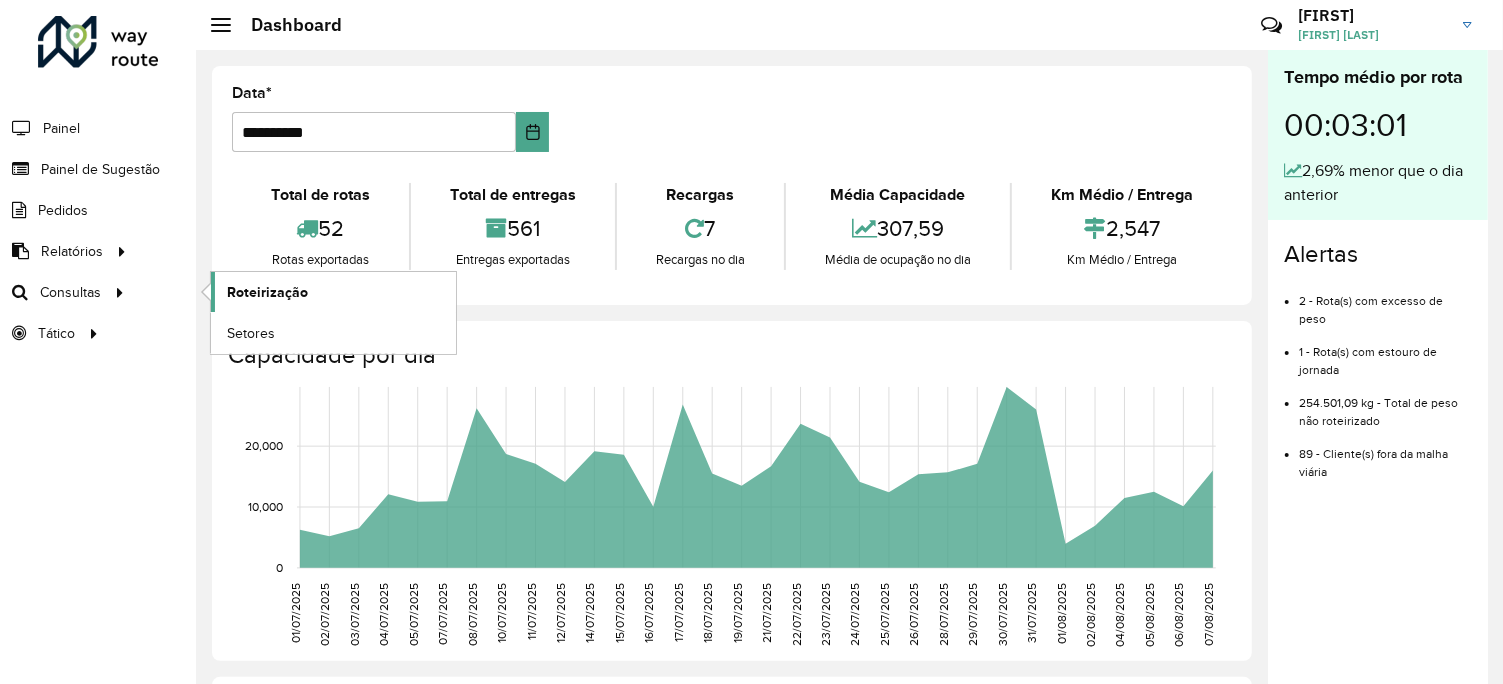 drag, startPoint x: 123, startPoint y: 287, endPoint x: 241, endPoint y: 290, distance: 118.03813 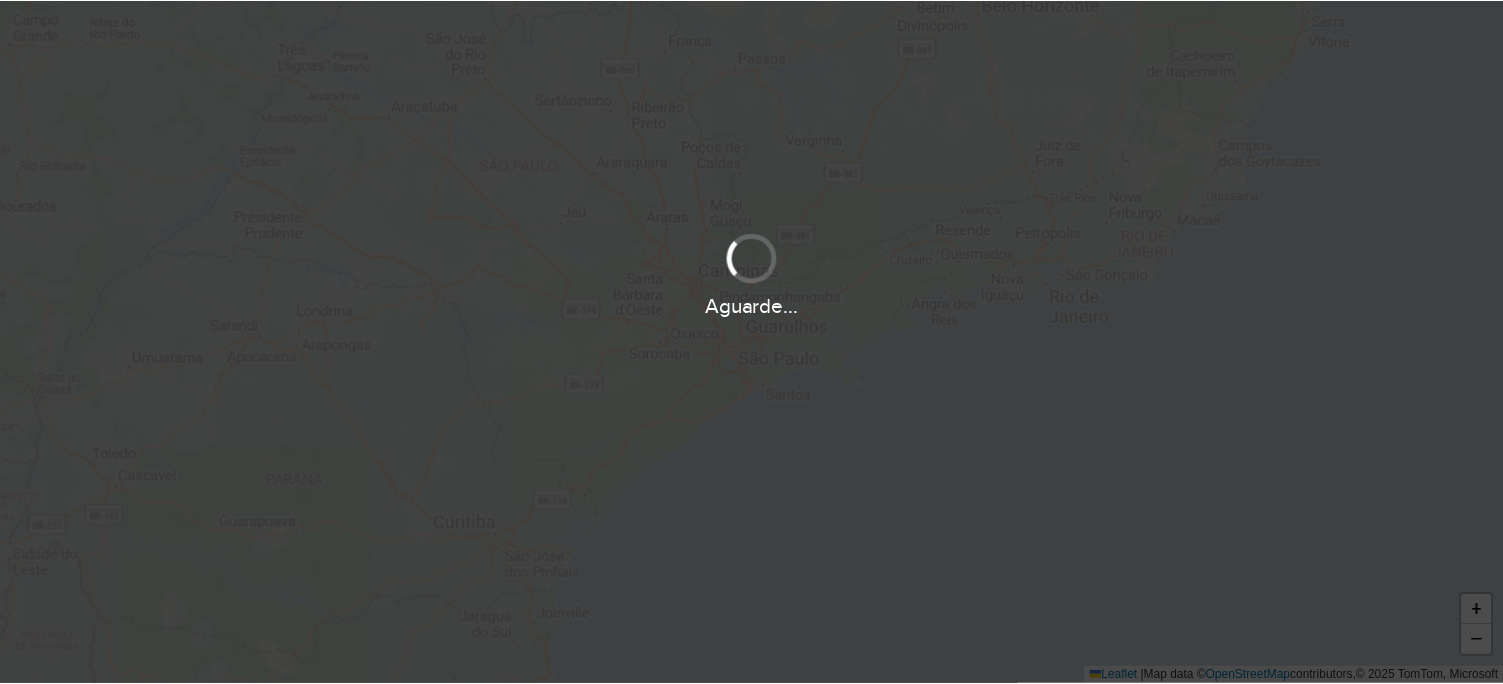 scroll, scrollTop: 0, scrollLeft: 0, axis: both 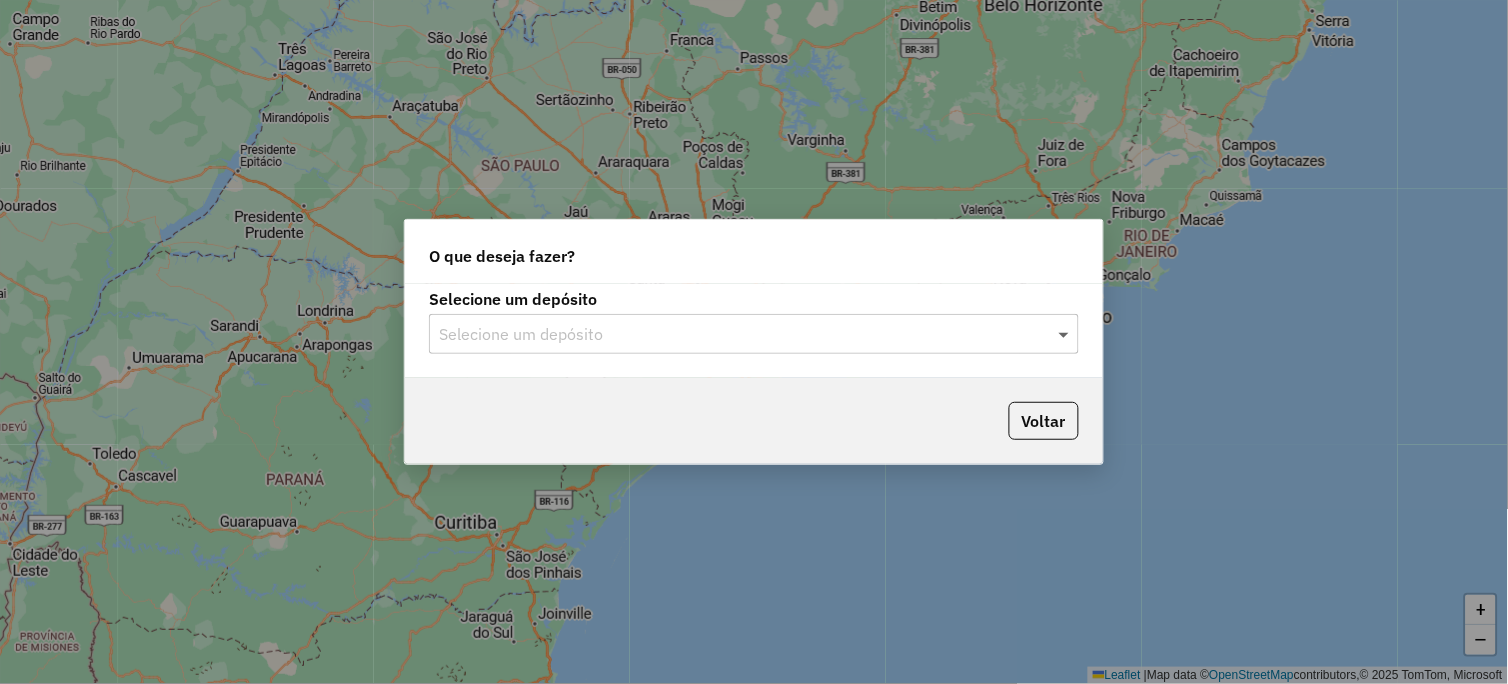 click 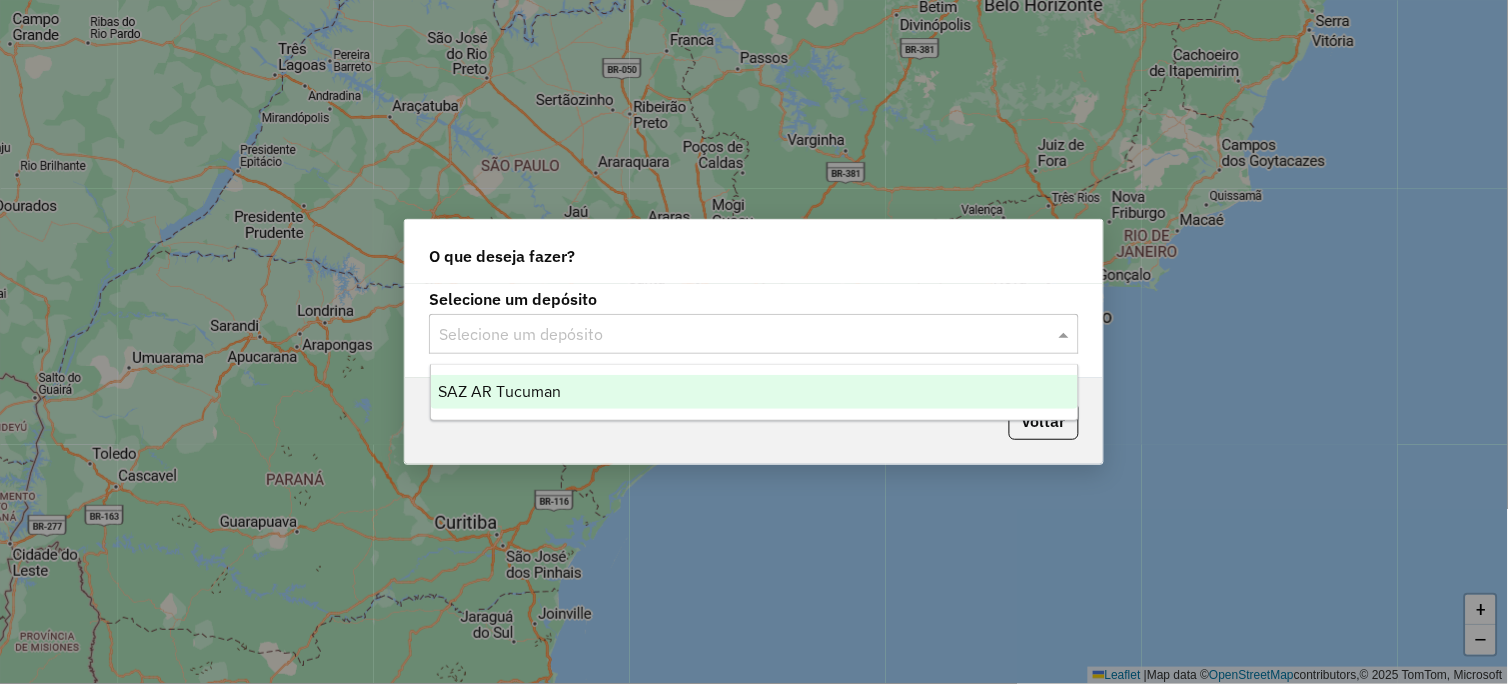 click on "SAZ AR Tucuman" at bounding box center [500, 391] 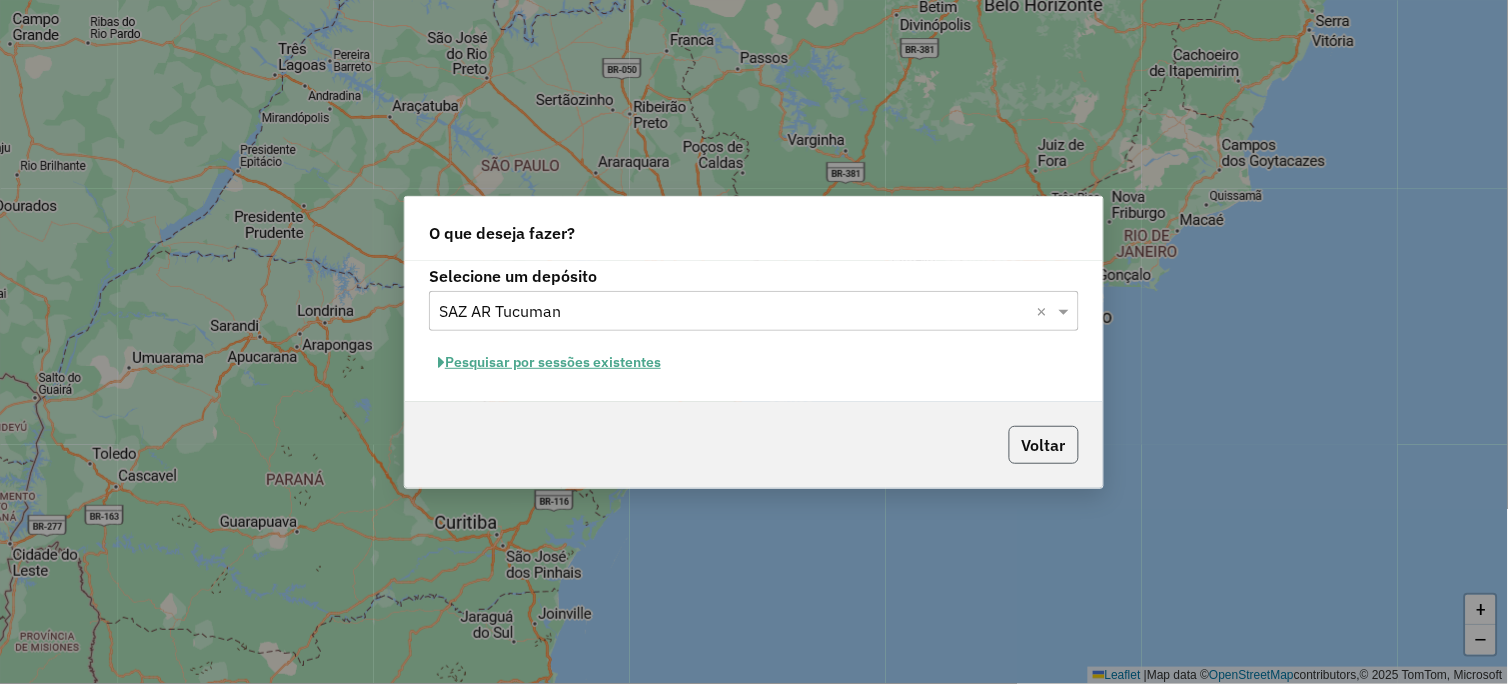 click on "Voltar" 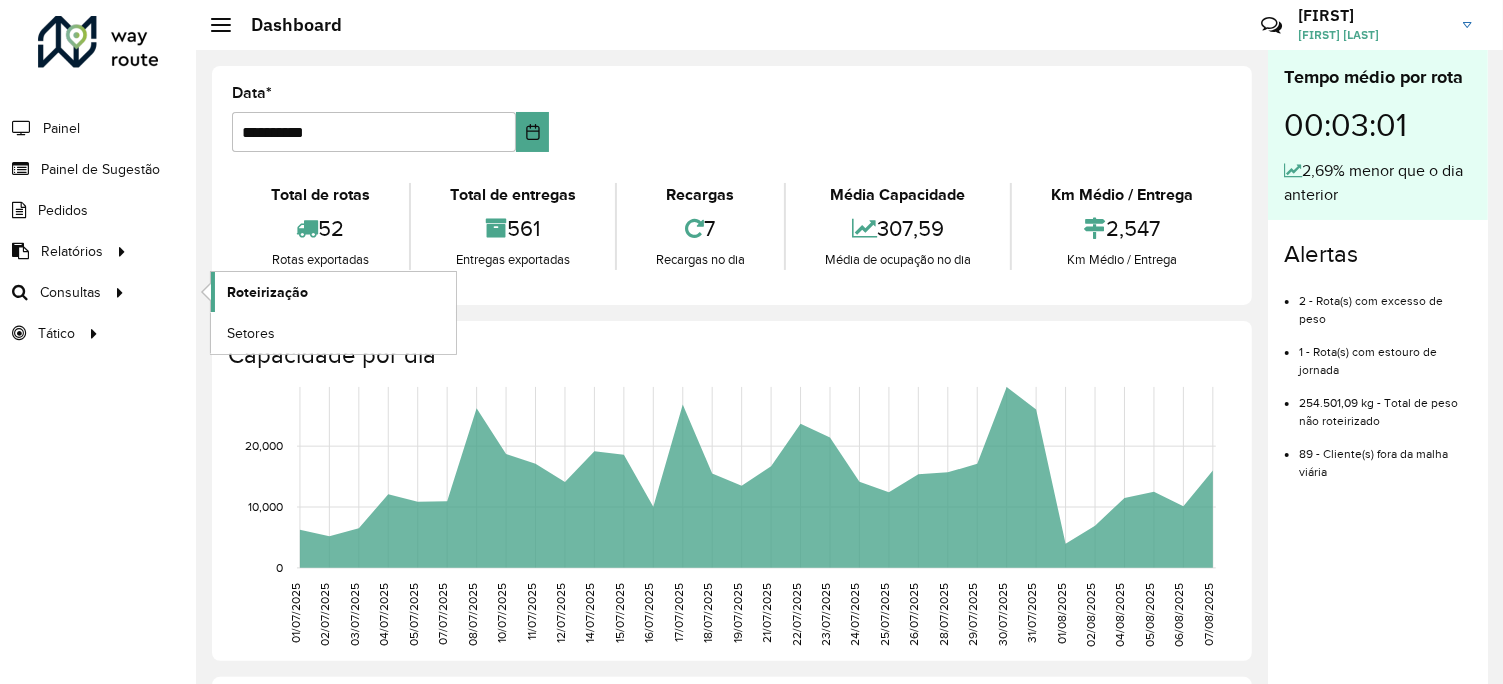 click on "Roteirização" 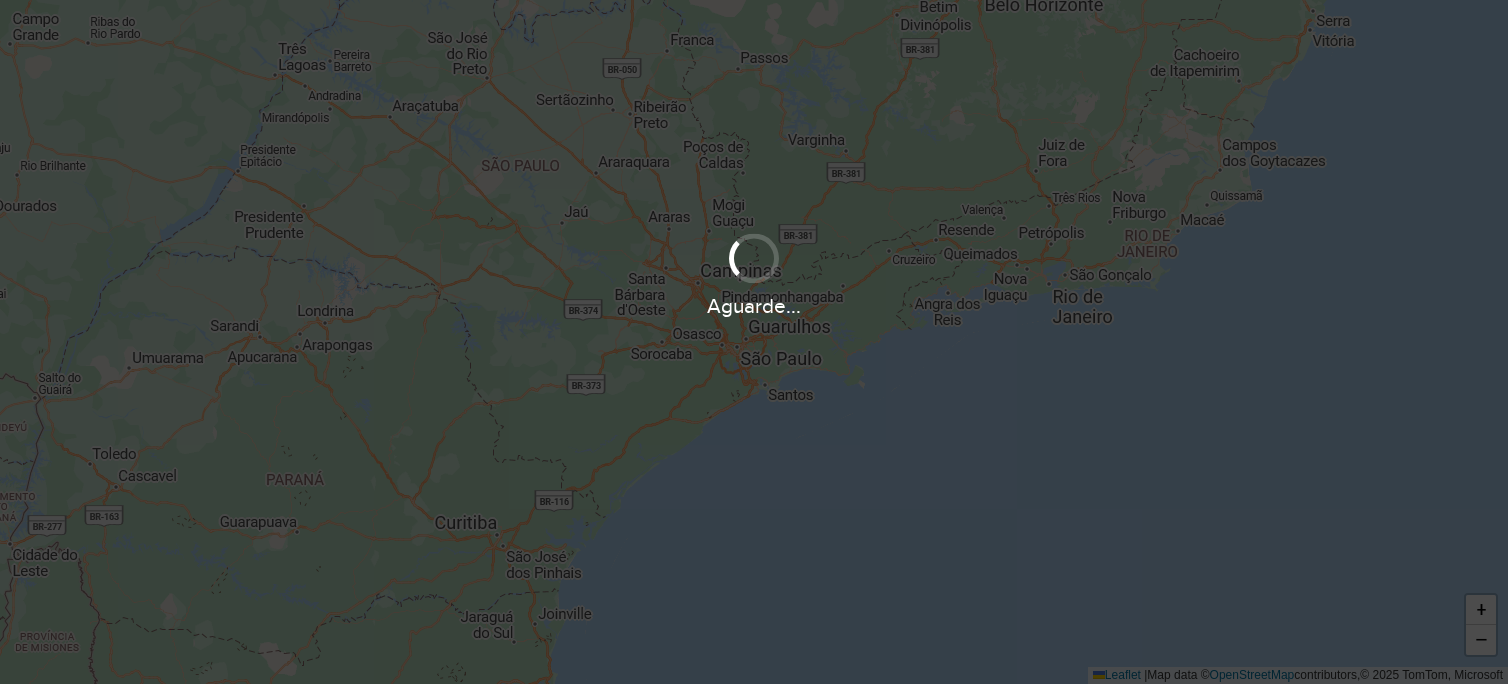 scroll, scrollTop: 0, scrollLeft: 0, axis: both 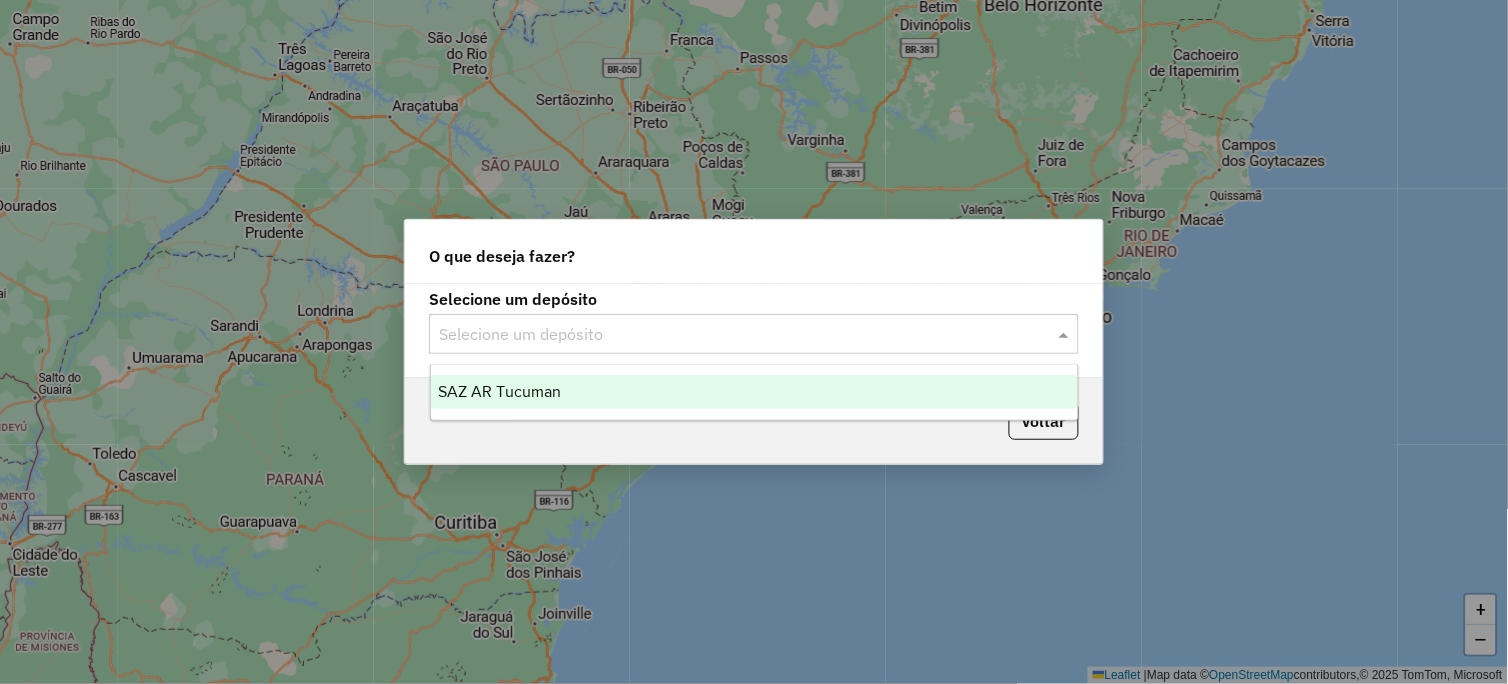 click 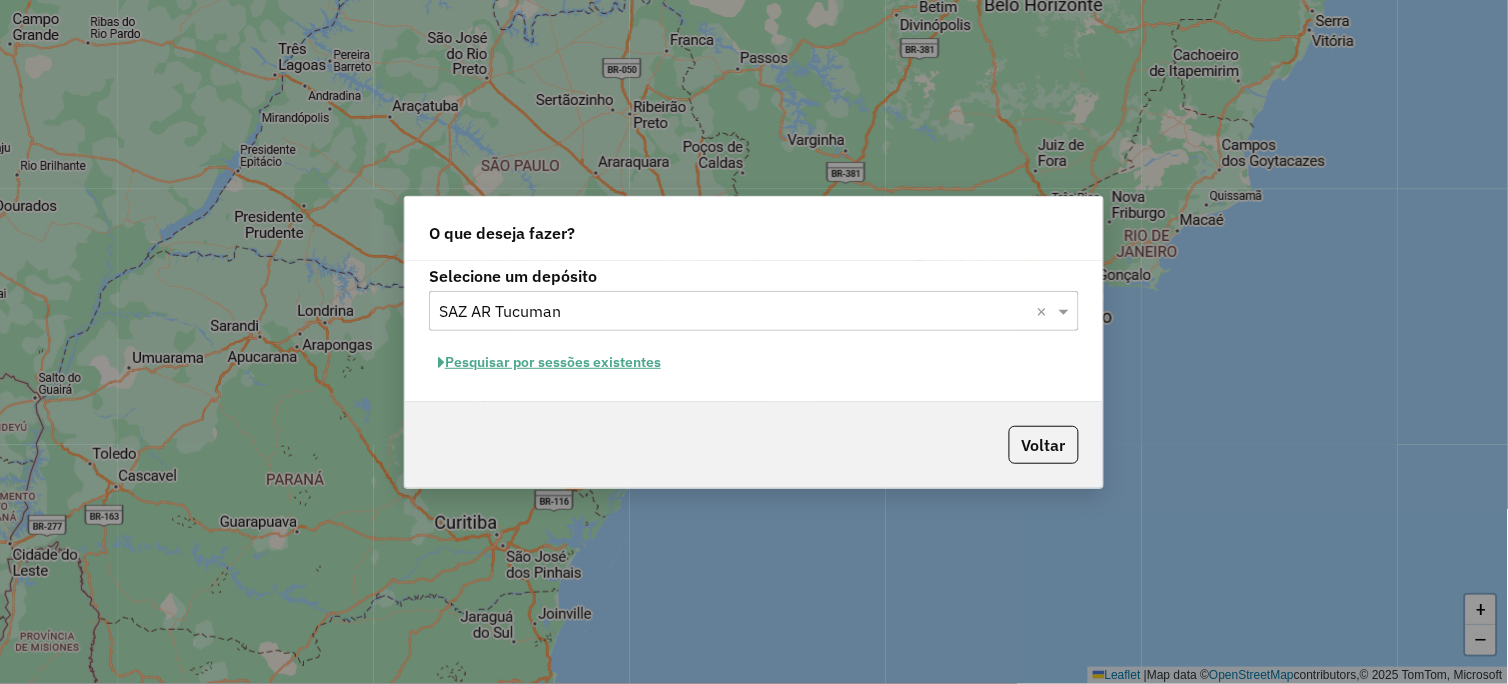 click on "Pesquisar por sessões existentes" 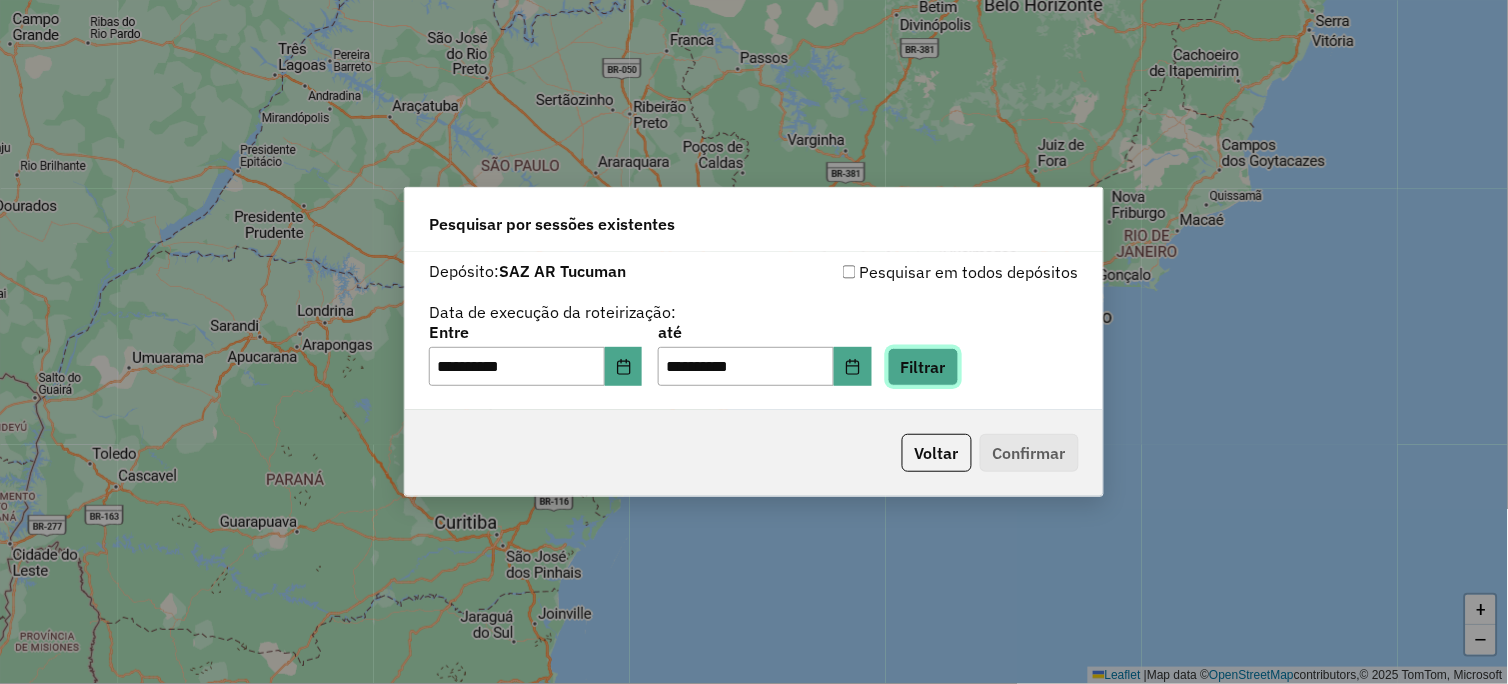 click on "Filtrar" 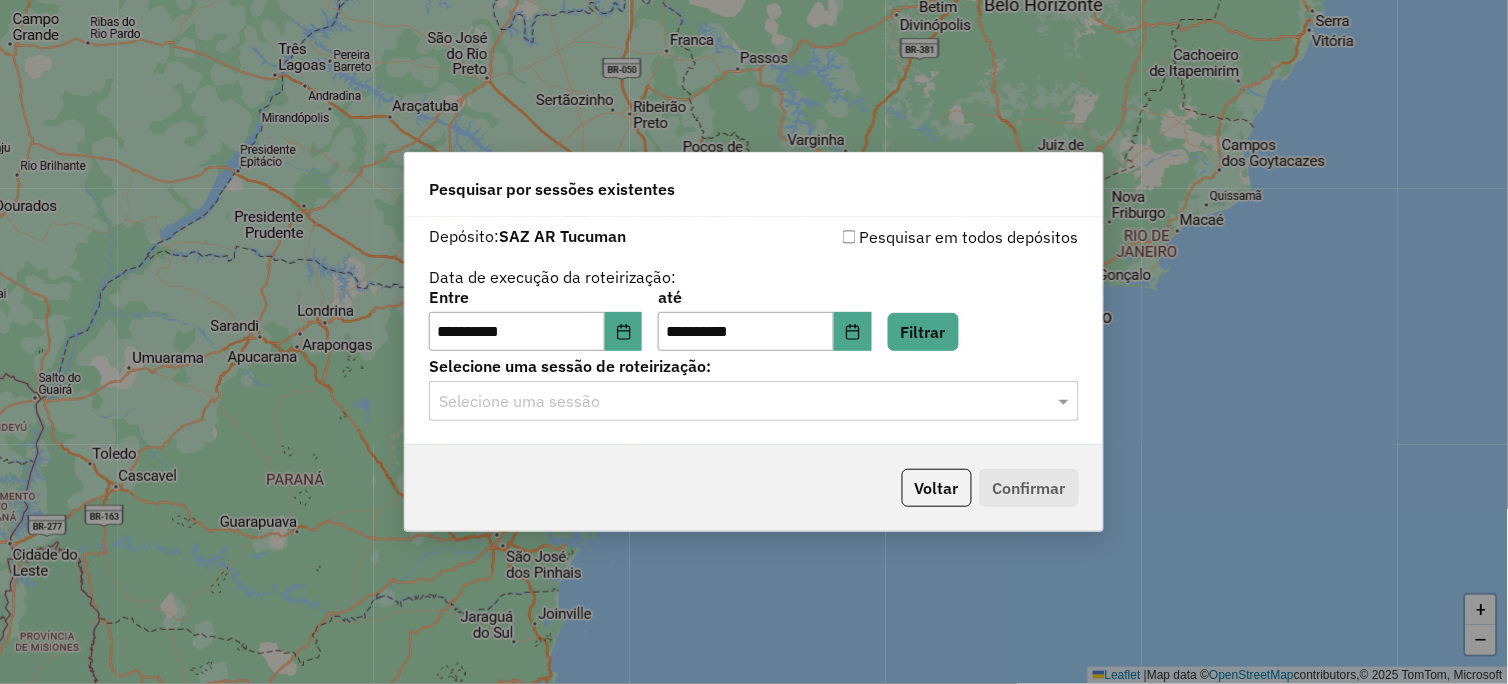 click 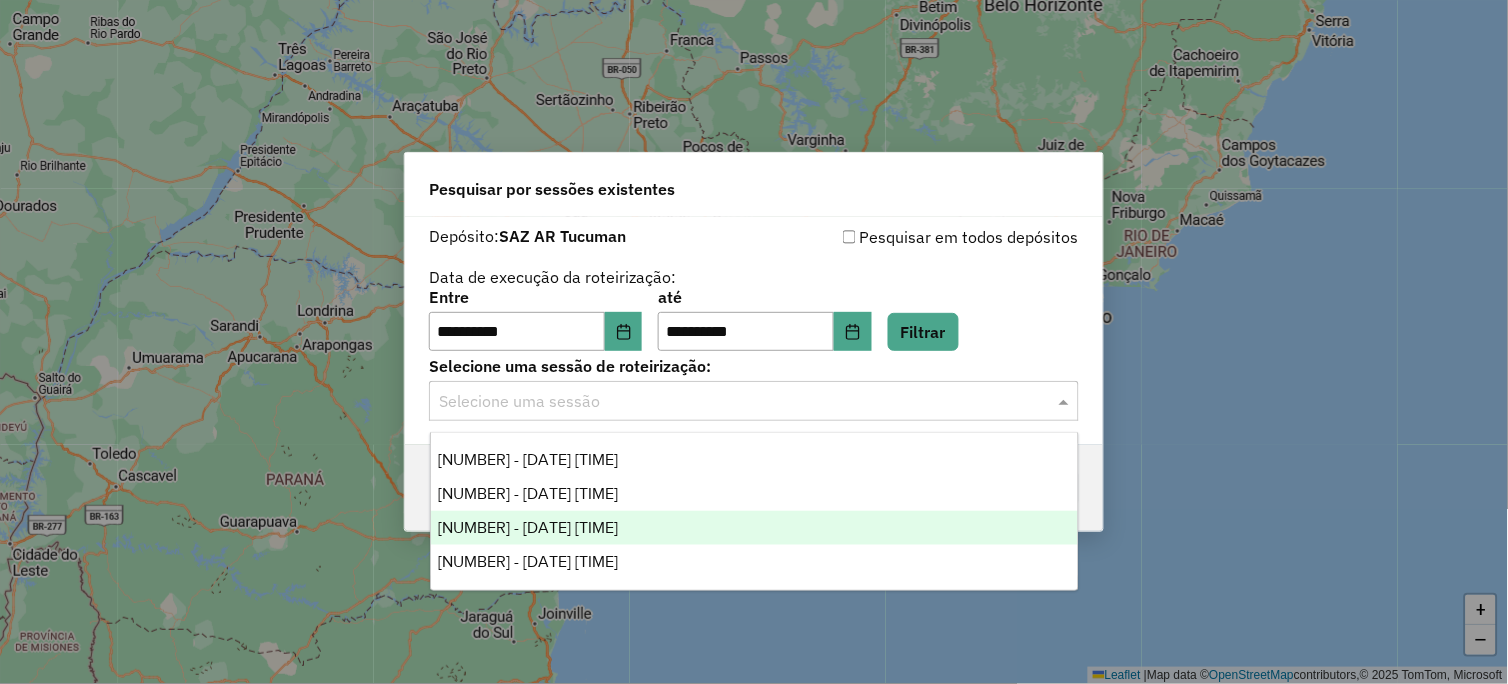 click on "1225346 - 07/08/2025 18:22" at bounding box center (529, 527) 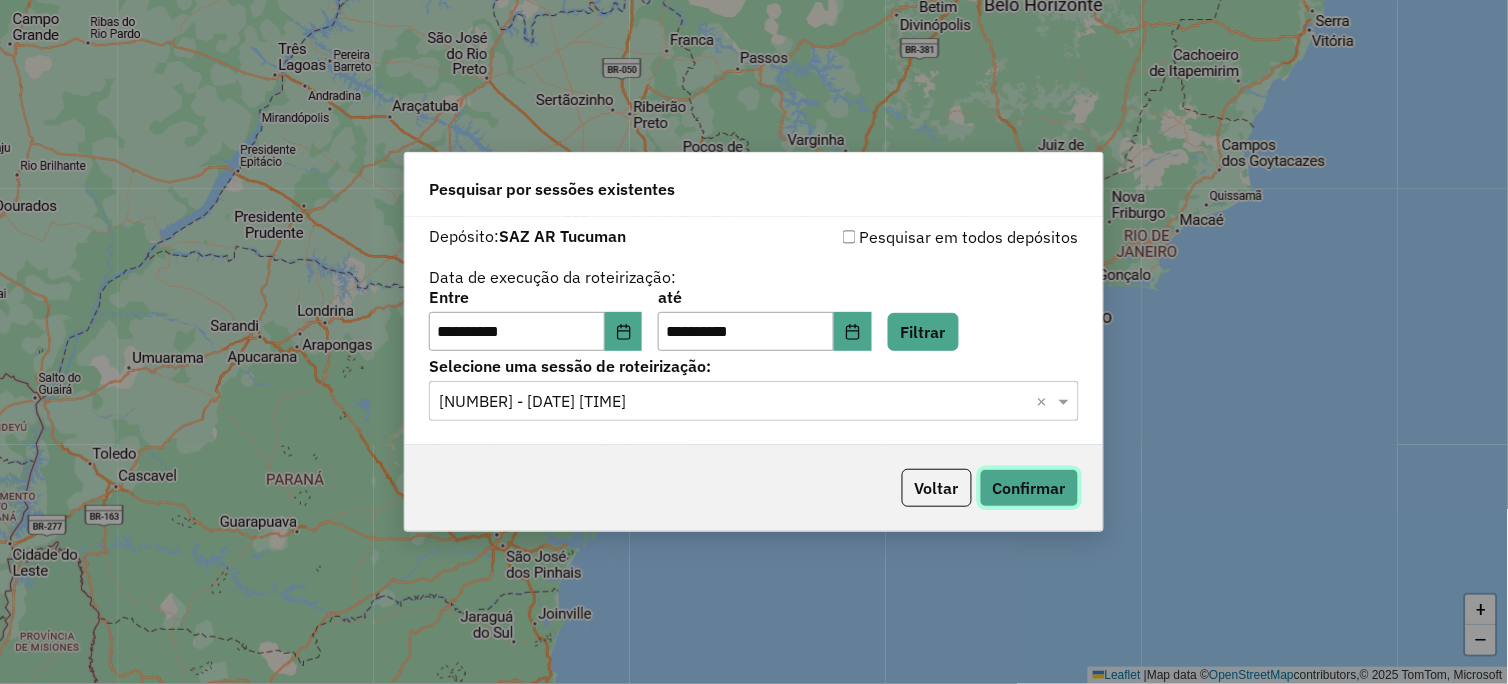 click on "Confirmar" 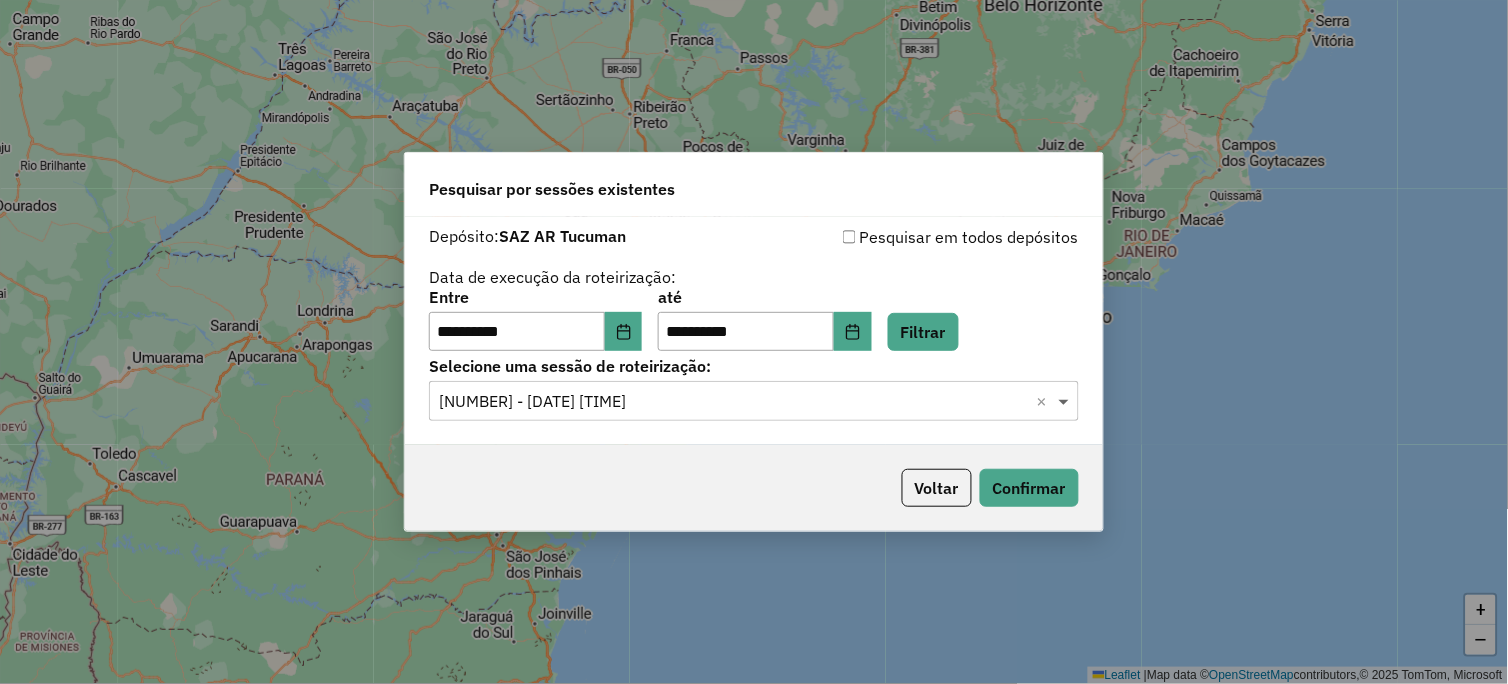 click 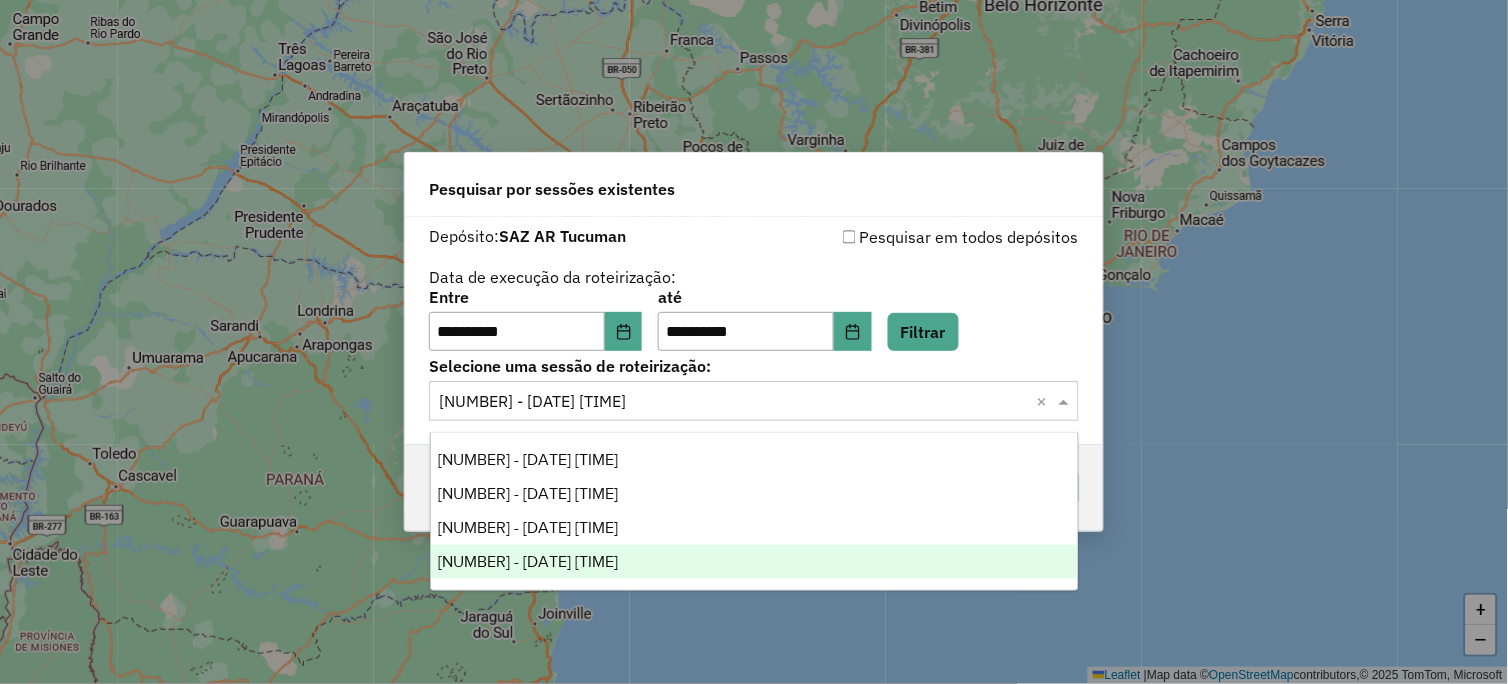 click on "1225404 - 07/08/2025 18:33" at bounding box center [529, 561] 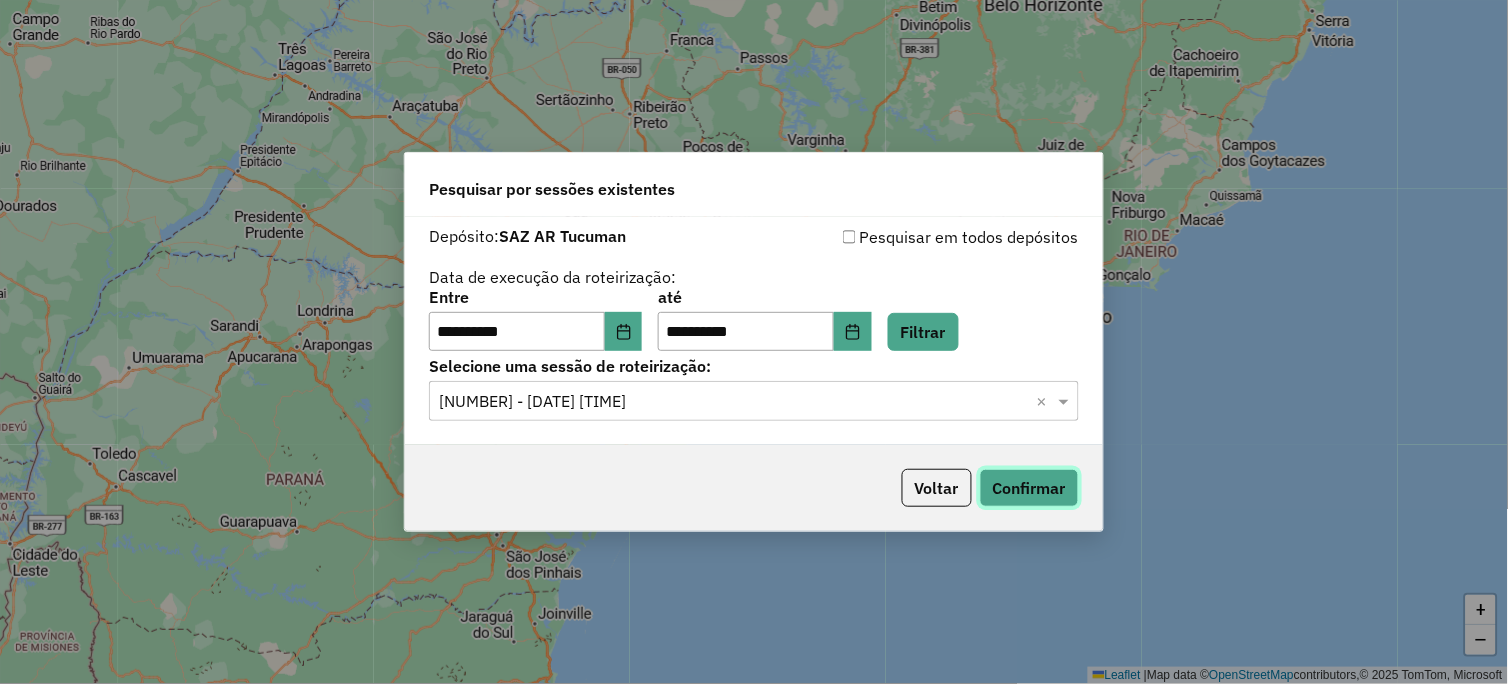 click on "Confirmar" 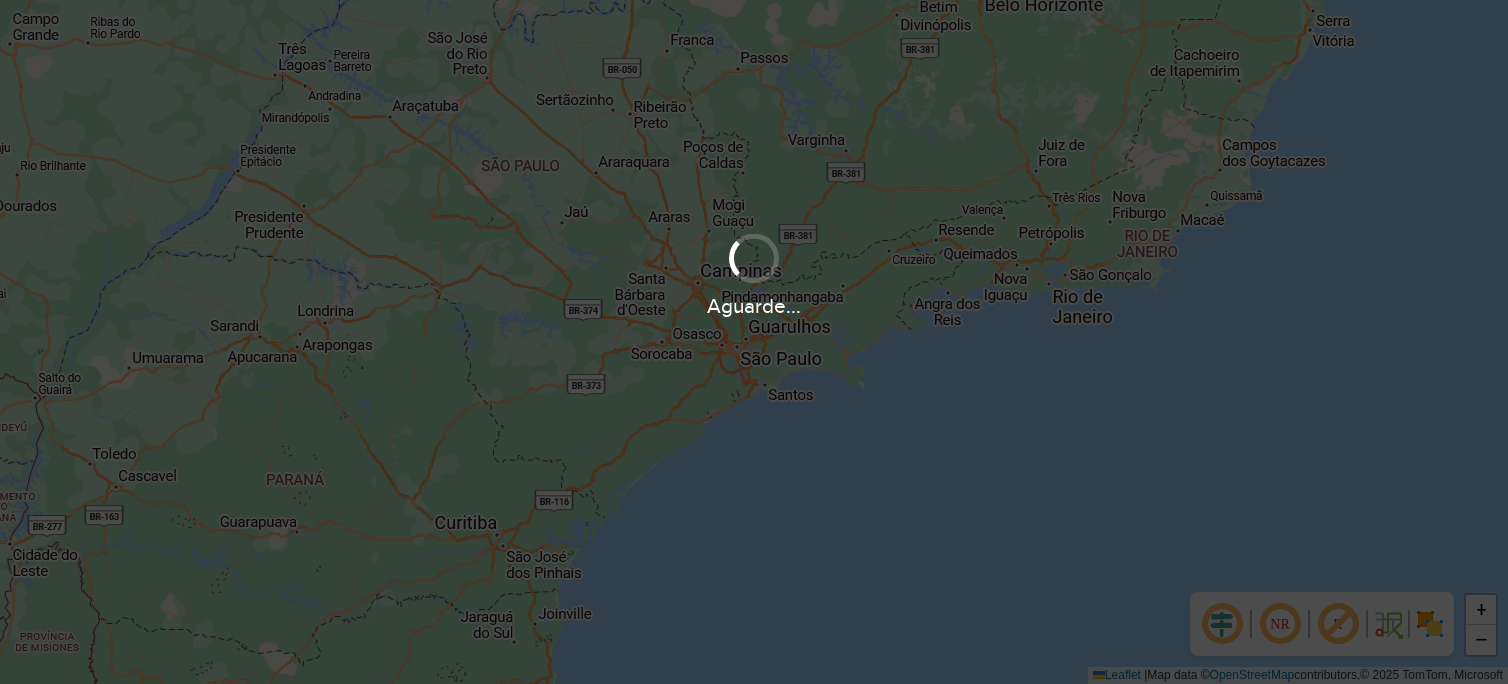 scroll, scrollTop: 0, scrollLeft: 0, axis: both 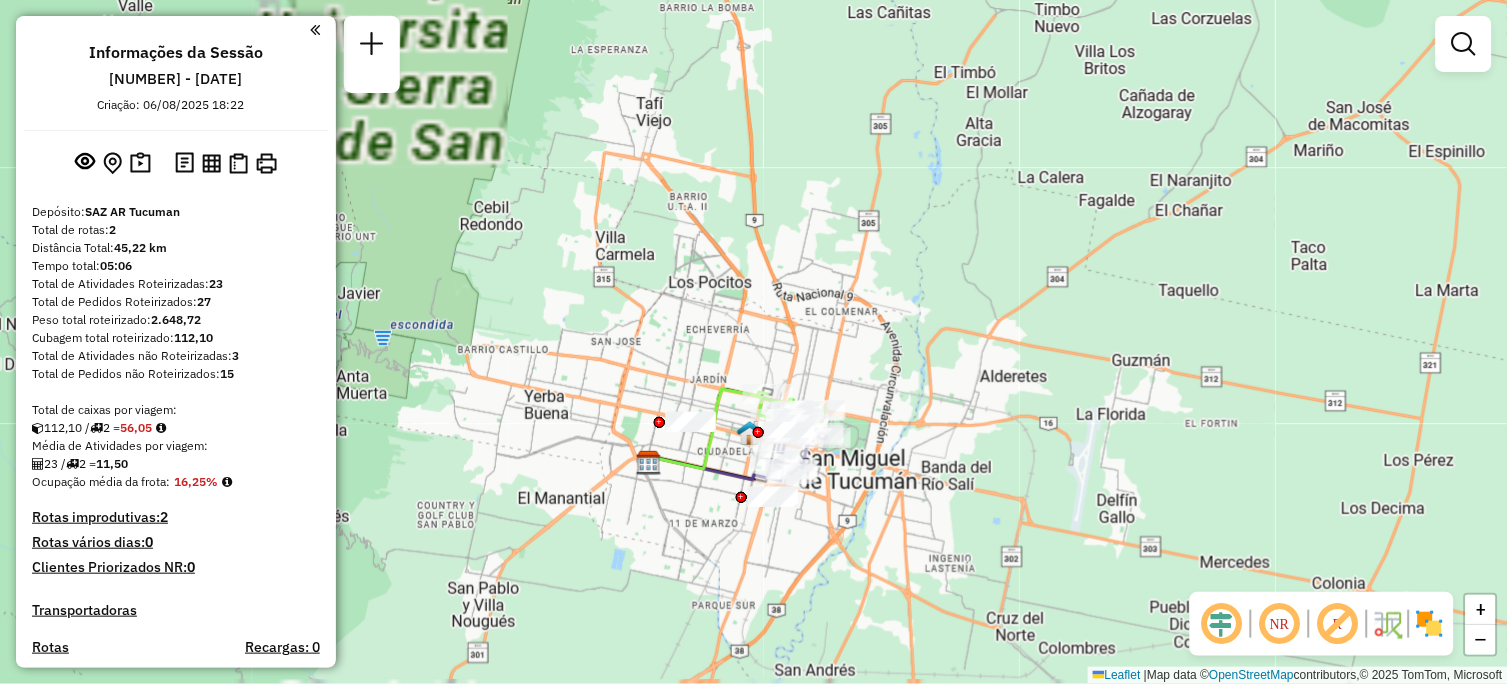 drag, startPoint x: 806, startPoint y: 424, endPoint x: 964, endPoint y: 323, distance: 187.52333 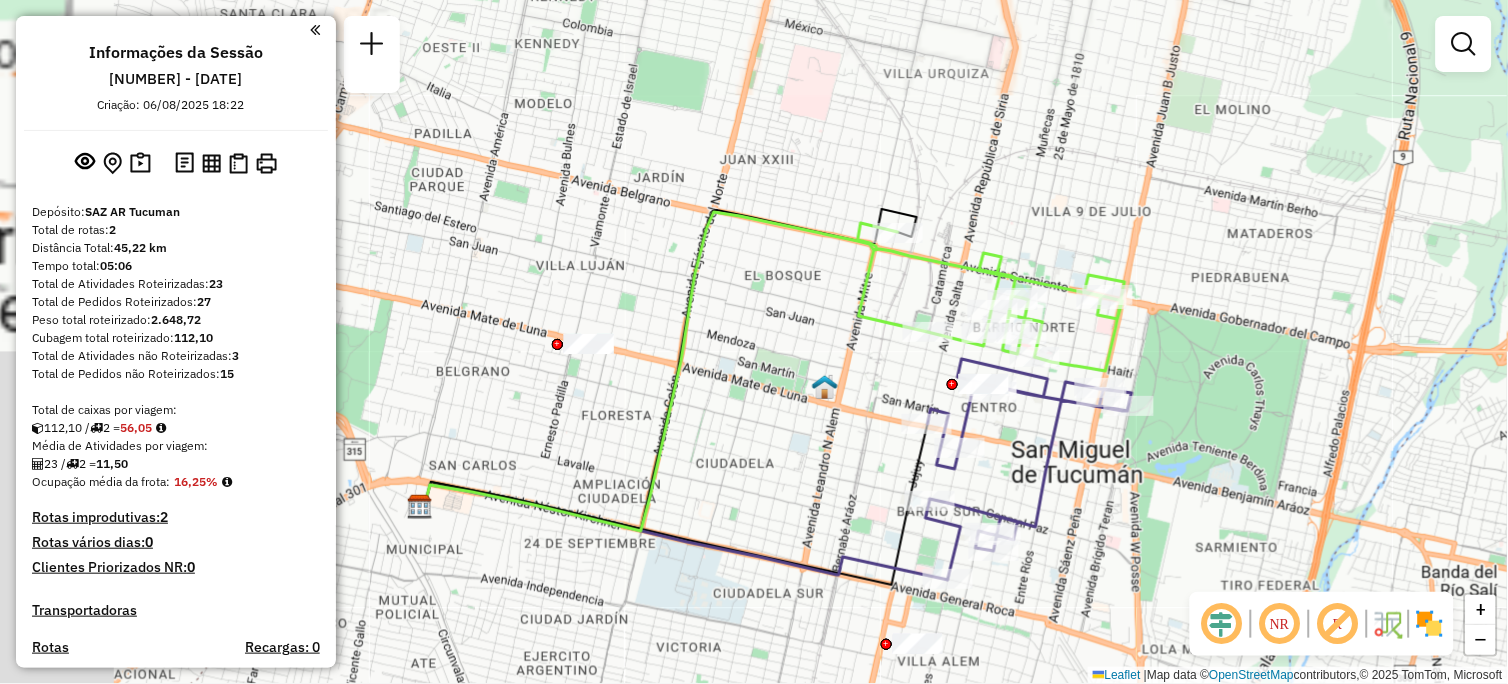 drag, startPoint x: 893, startPoint y: 486, endPoint x: 1065, endPoint y: 462, distance: 173.66635 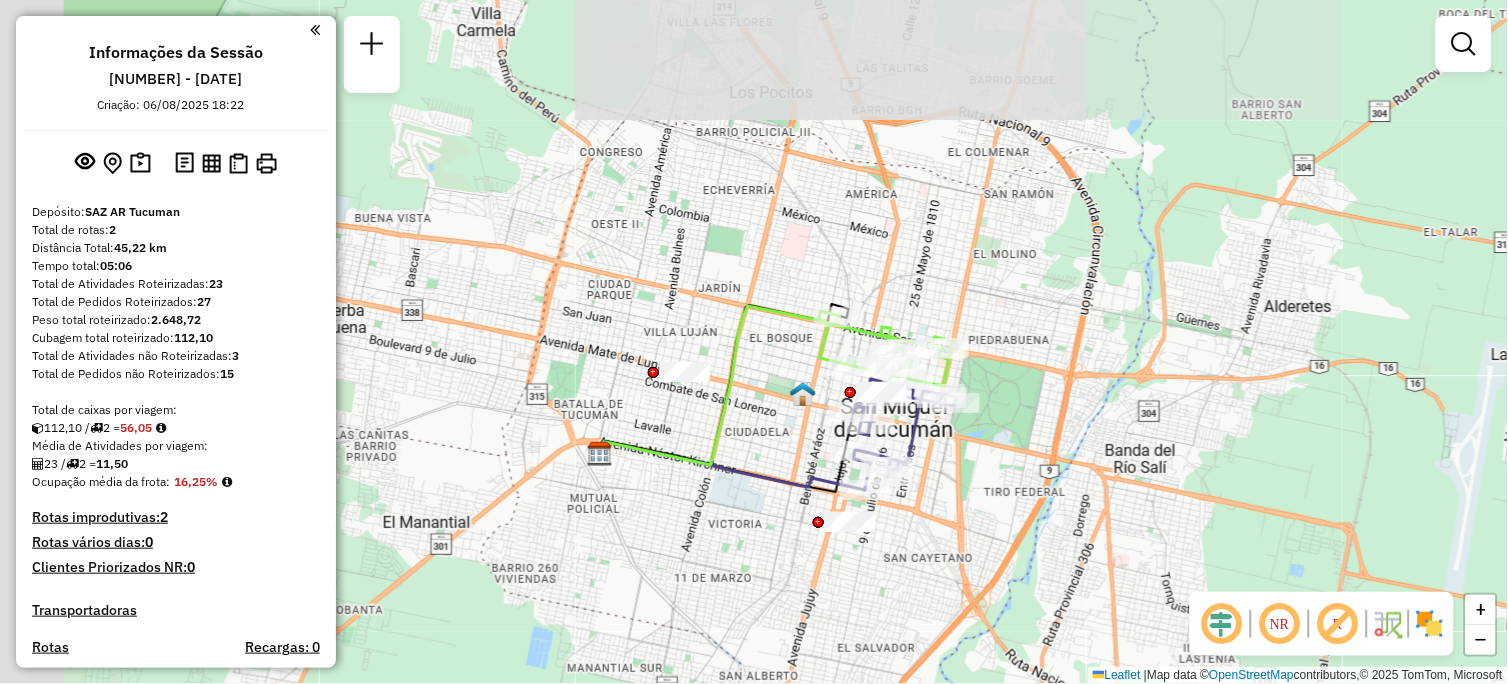 drag, startPoint x: 644, startPoint y: 463, endPoint x: 736, endPoint y: 446, distance: 93.55747 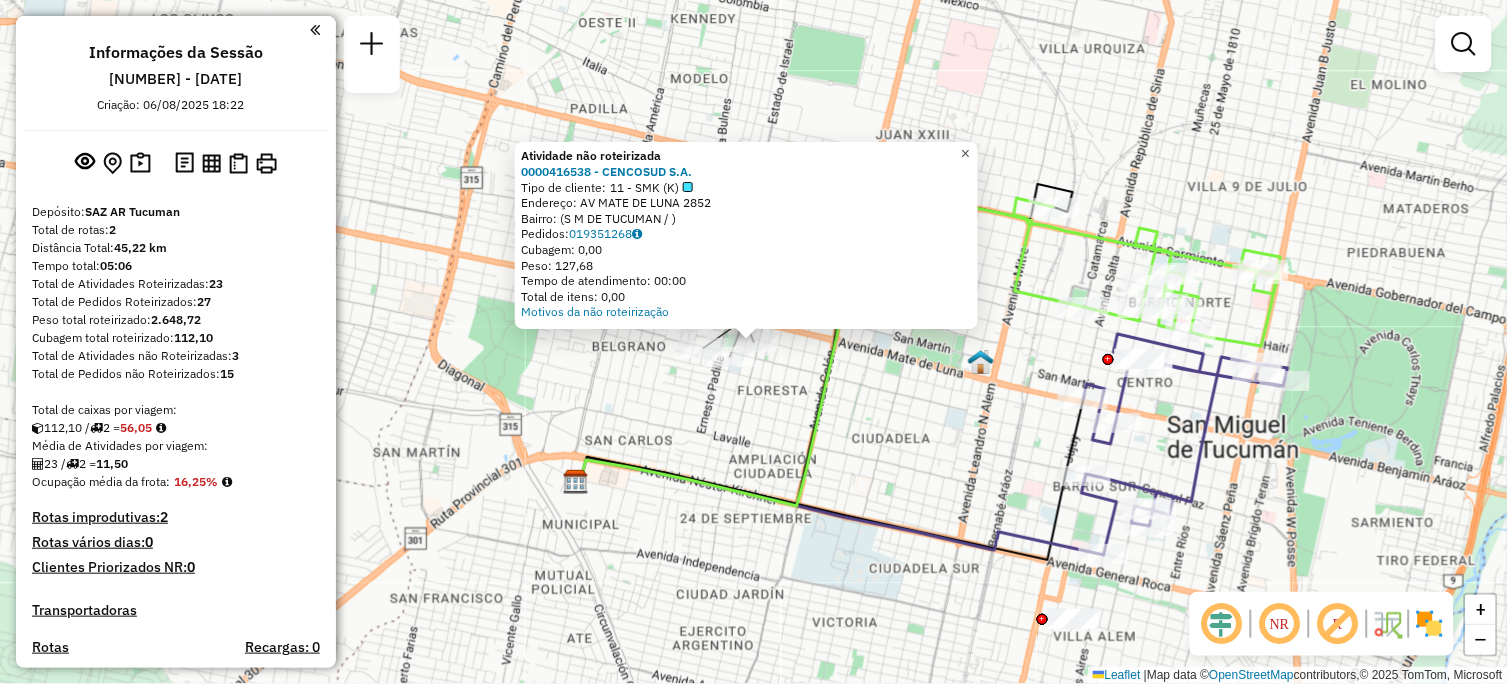 click on "×" 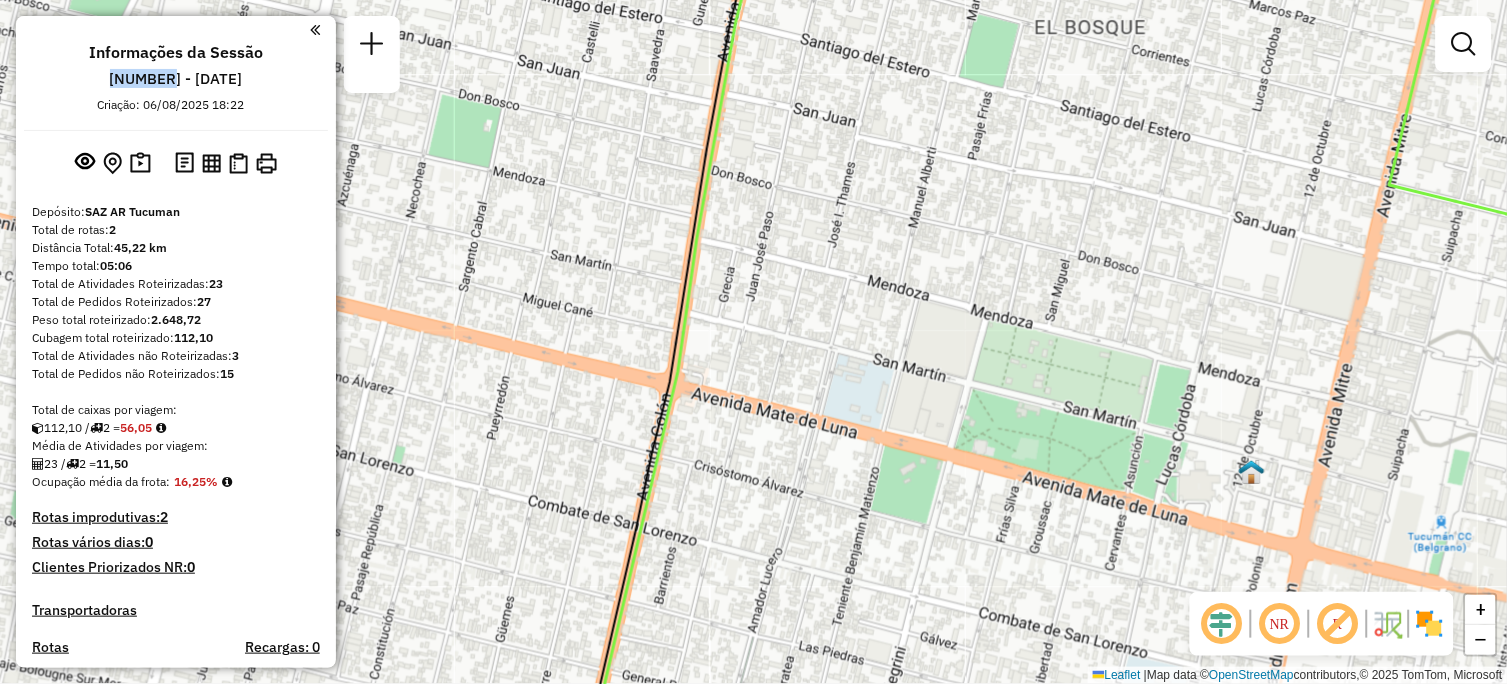 drag, startPoint x: 74, startPoint y: 80, endPoint x: 155, endPoint y: 85, distance: 81.154175 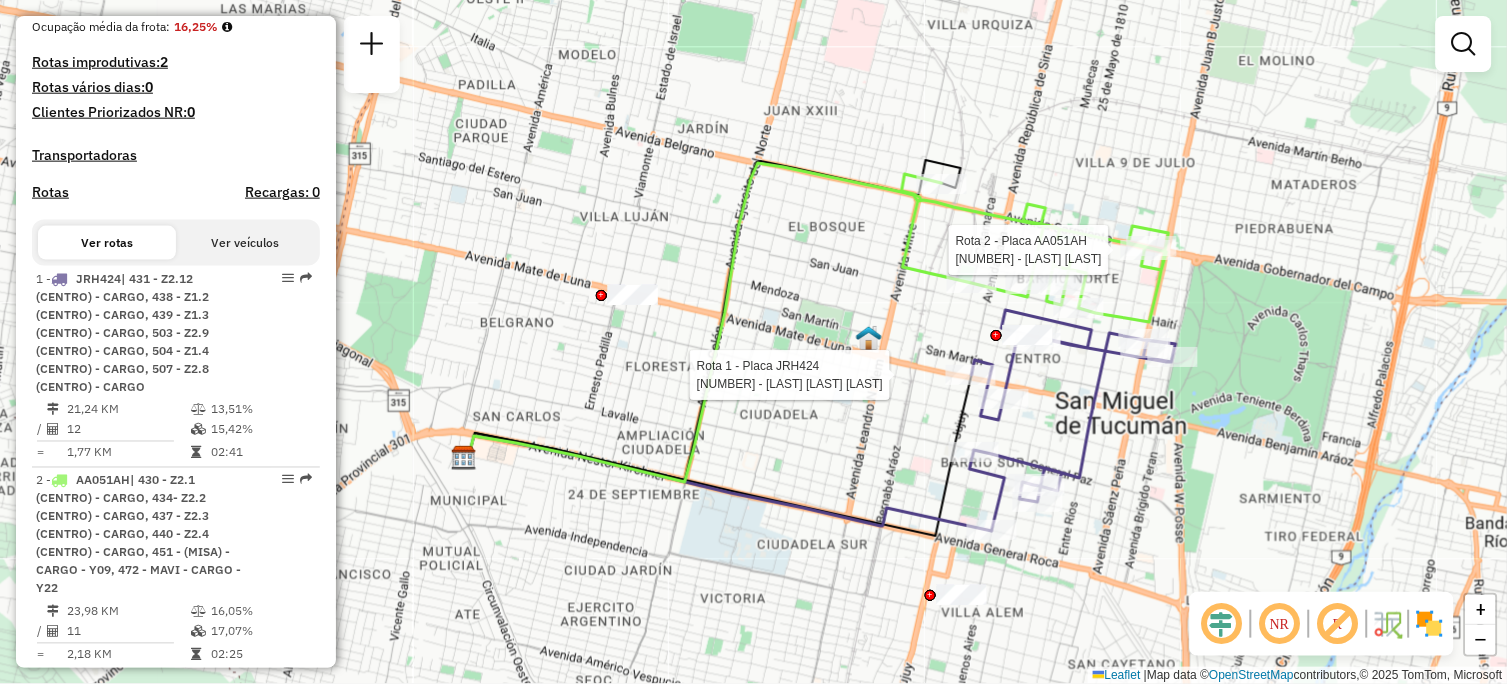 select on "**********" 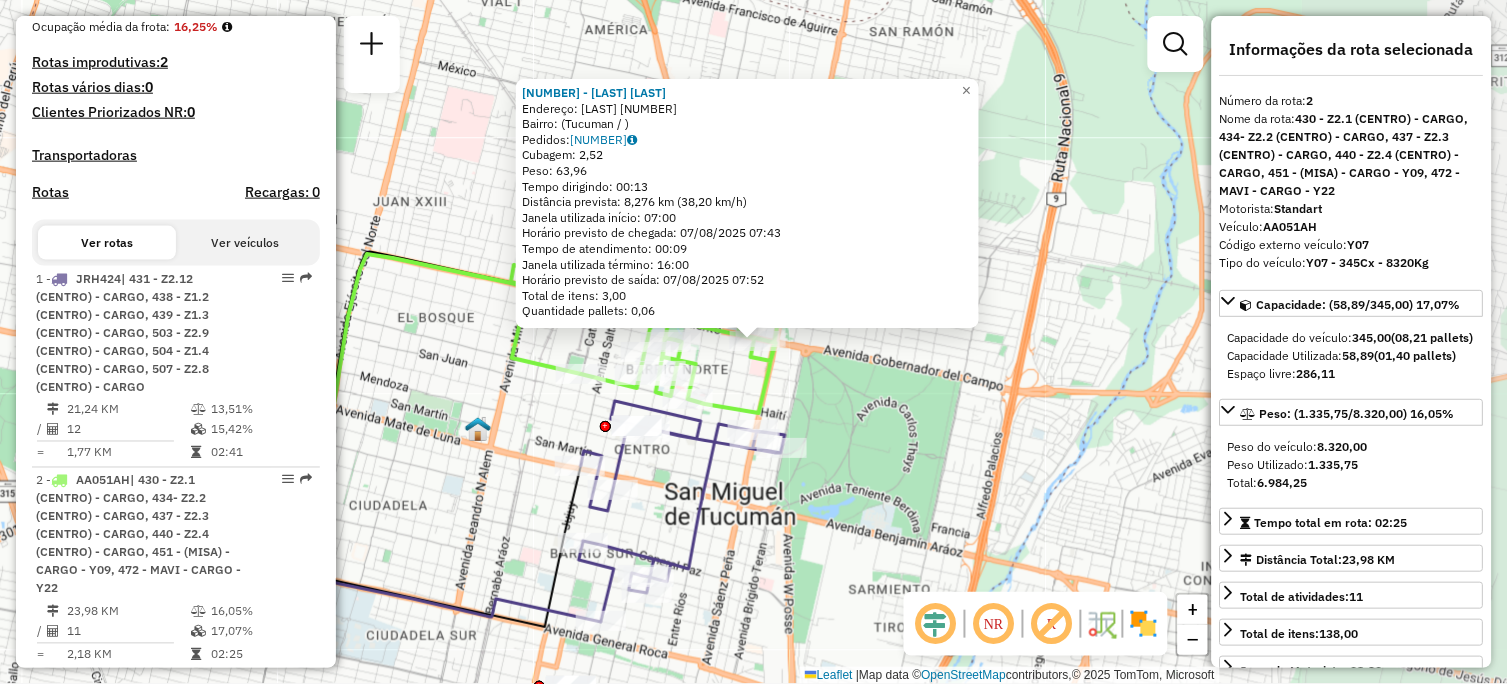 scroll, scrollTop: 894, scrollLeft: 0, axis: vertical 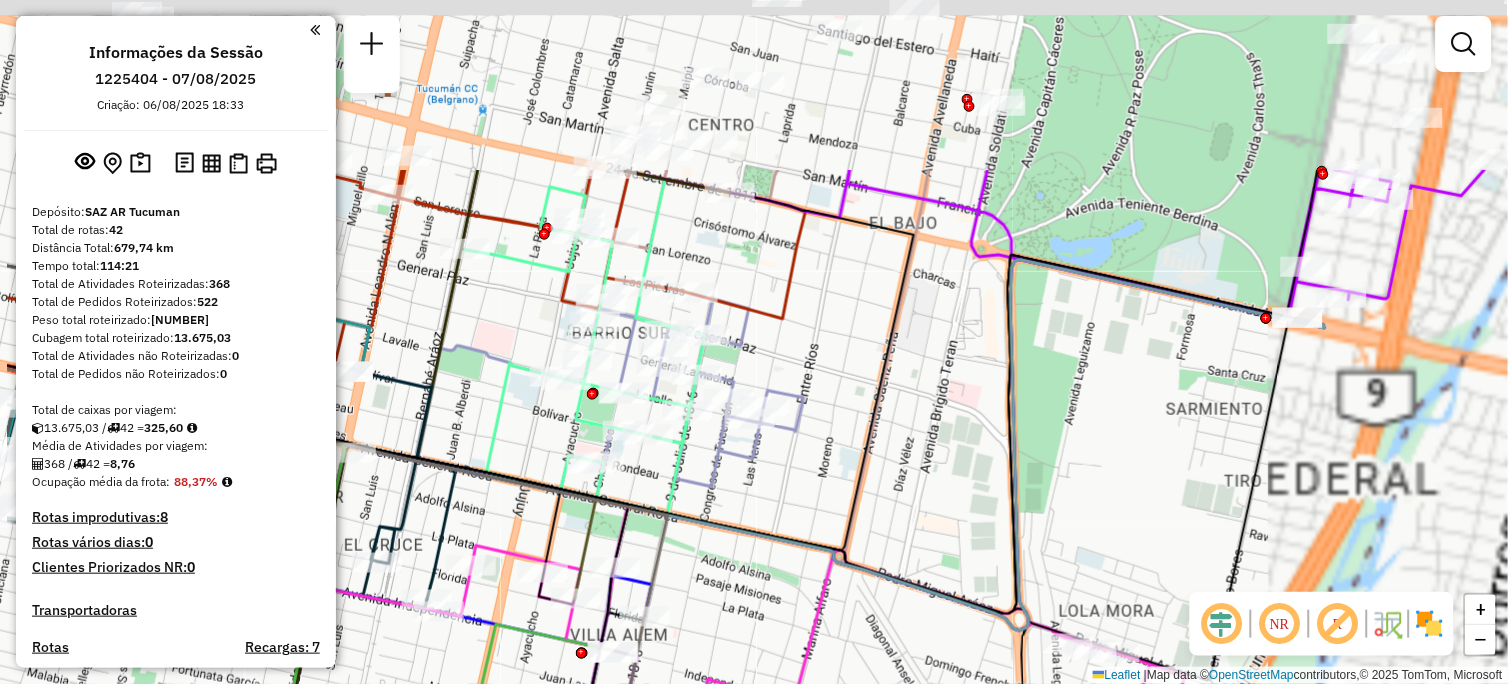 drag, startPoint x: 774, startPoint y: 317, endPoint x: 951, endPoint y: 577, distance: 314.52982 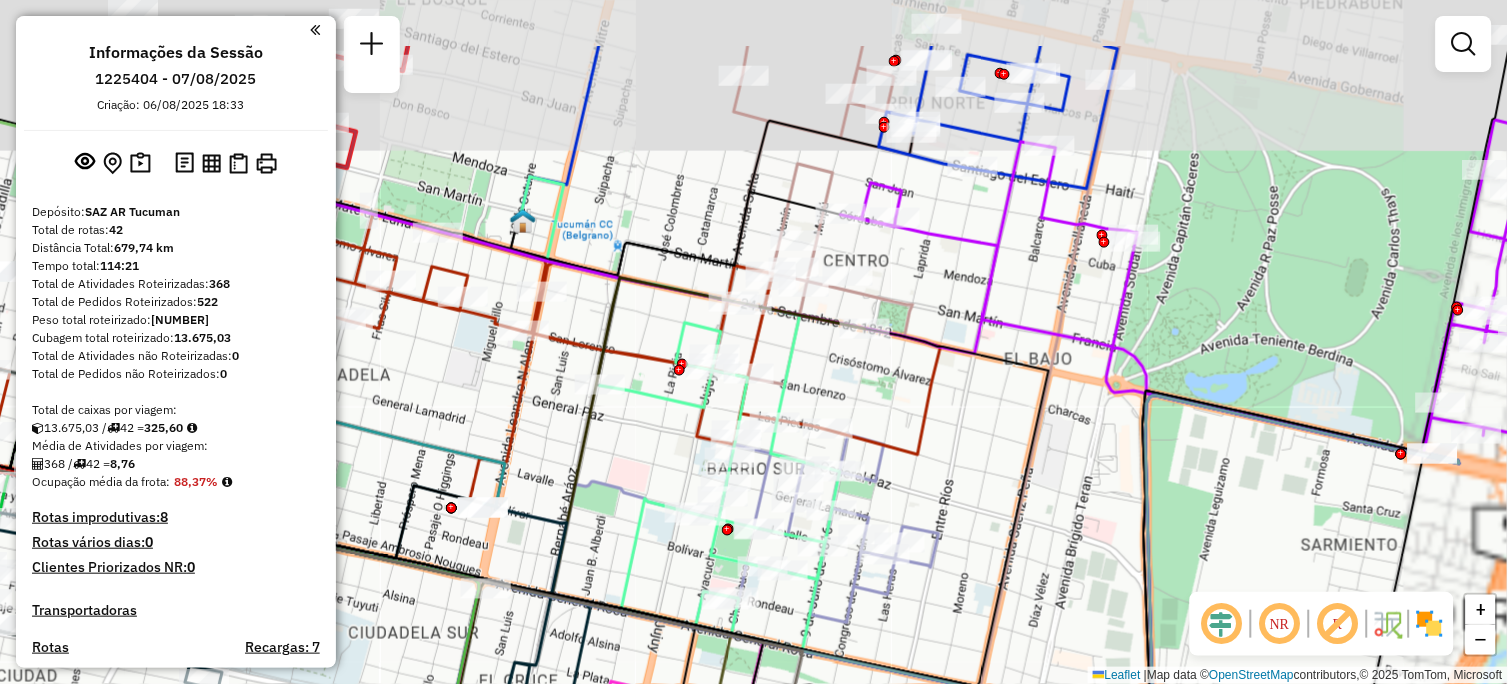 drag, startPoint x: 888, startPoint y: 443, endPoint x: 993, endPoint y: 550, distance: 149.91331 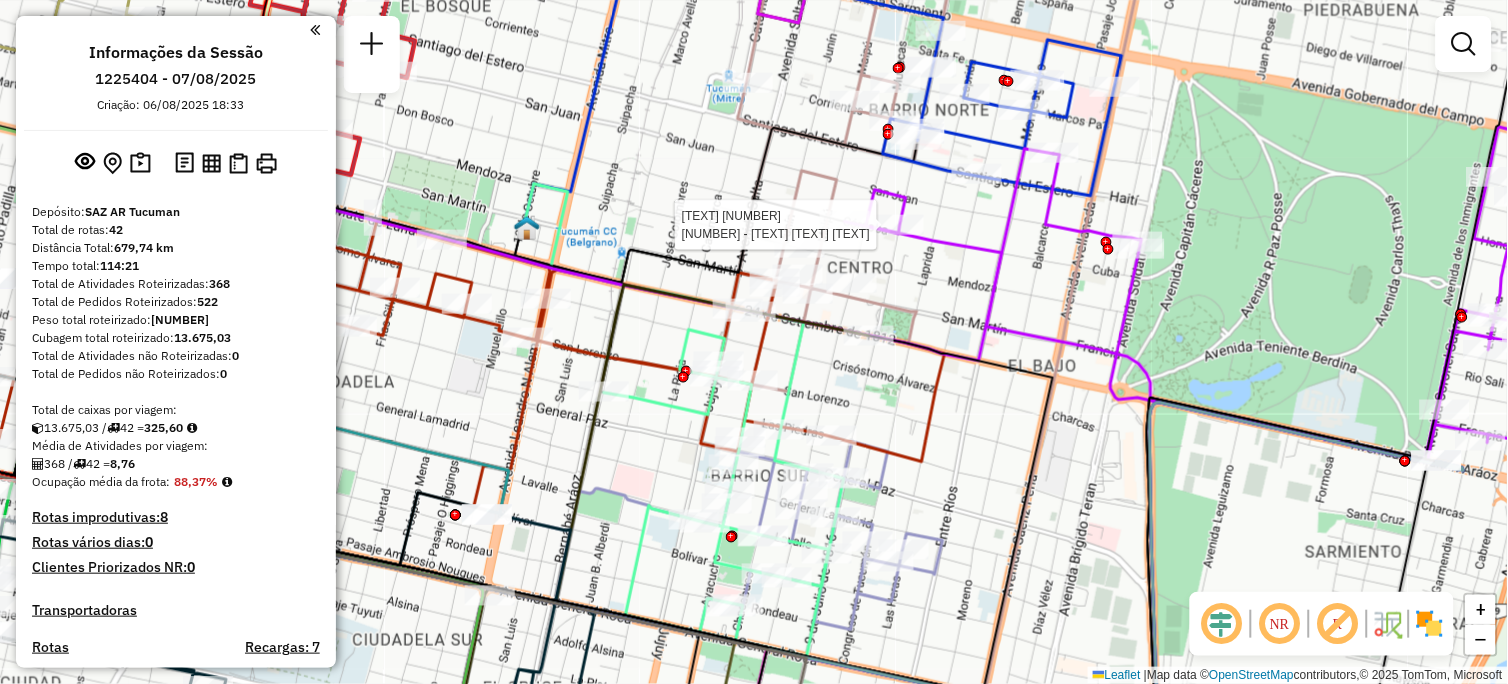 select on "**********" 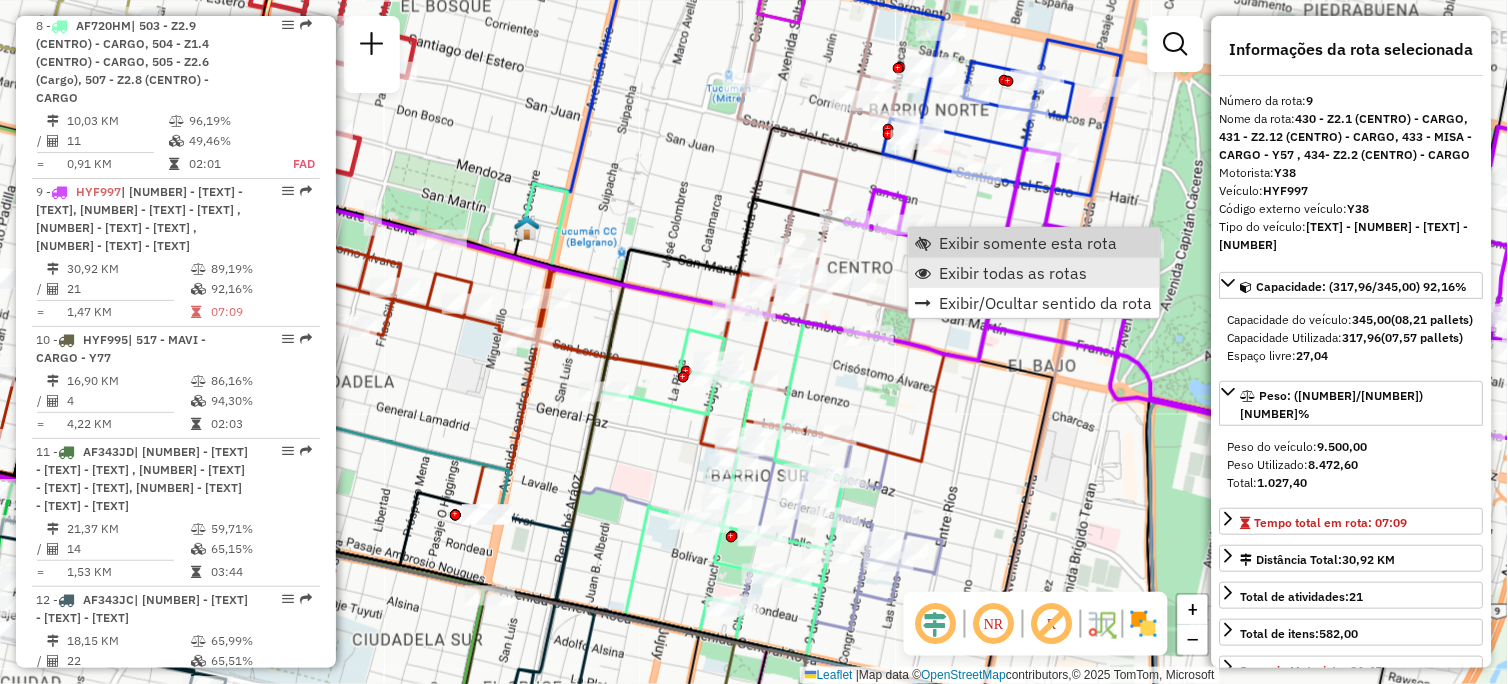 scroll, scrollTop: 1778, scrollLeft: 0, axis: vertical 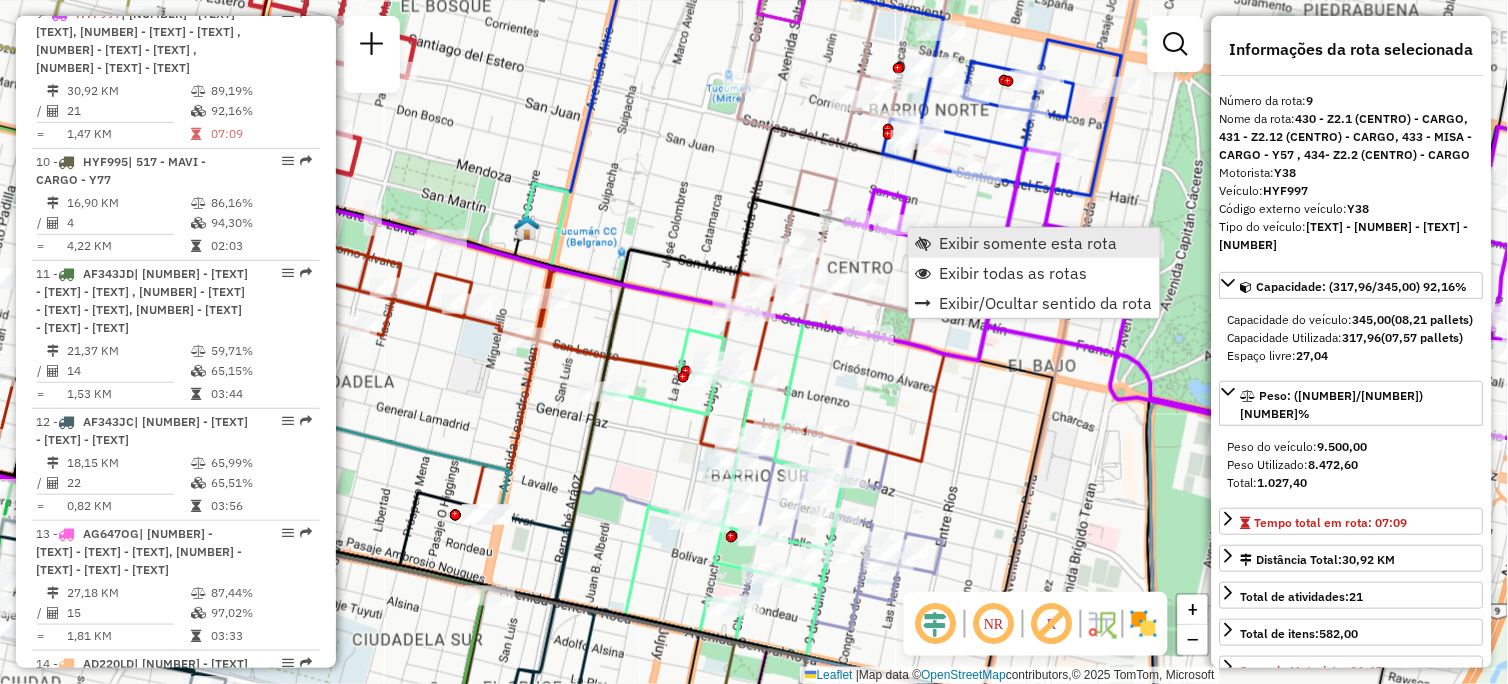 click on "Exibir somente esta rota" at bounding box center (1029, 243) 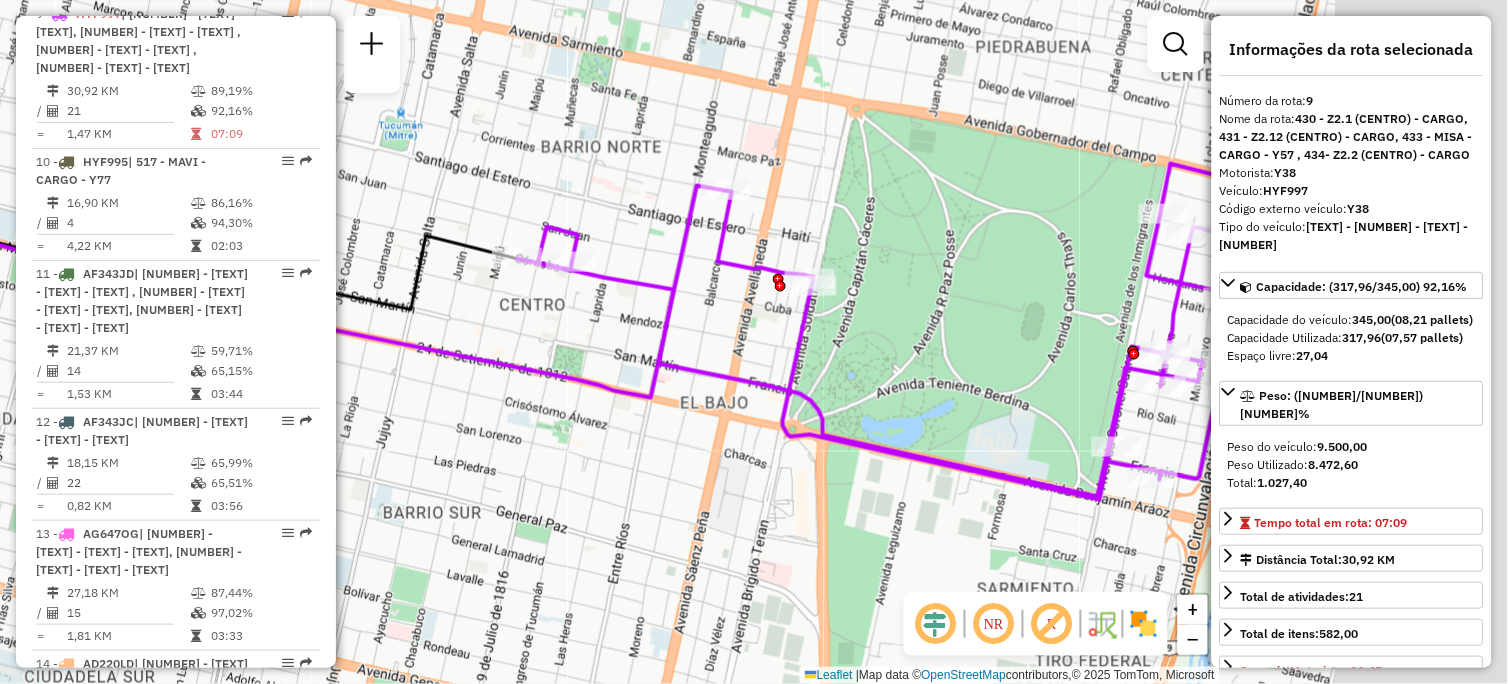 drag, startPoint x: 858, startPoint y: 371, endPoint x: 654, endPoint y: 404, distance: 206.65189 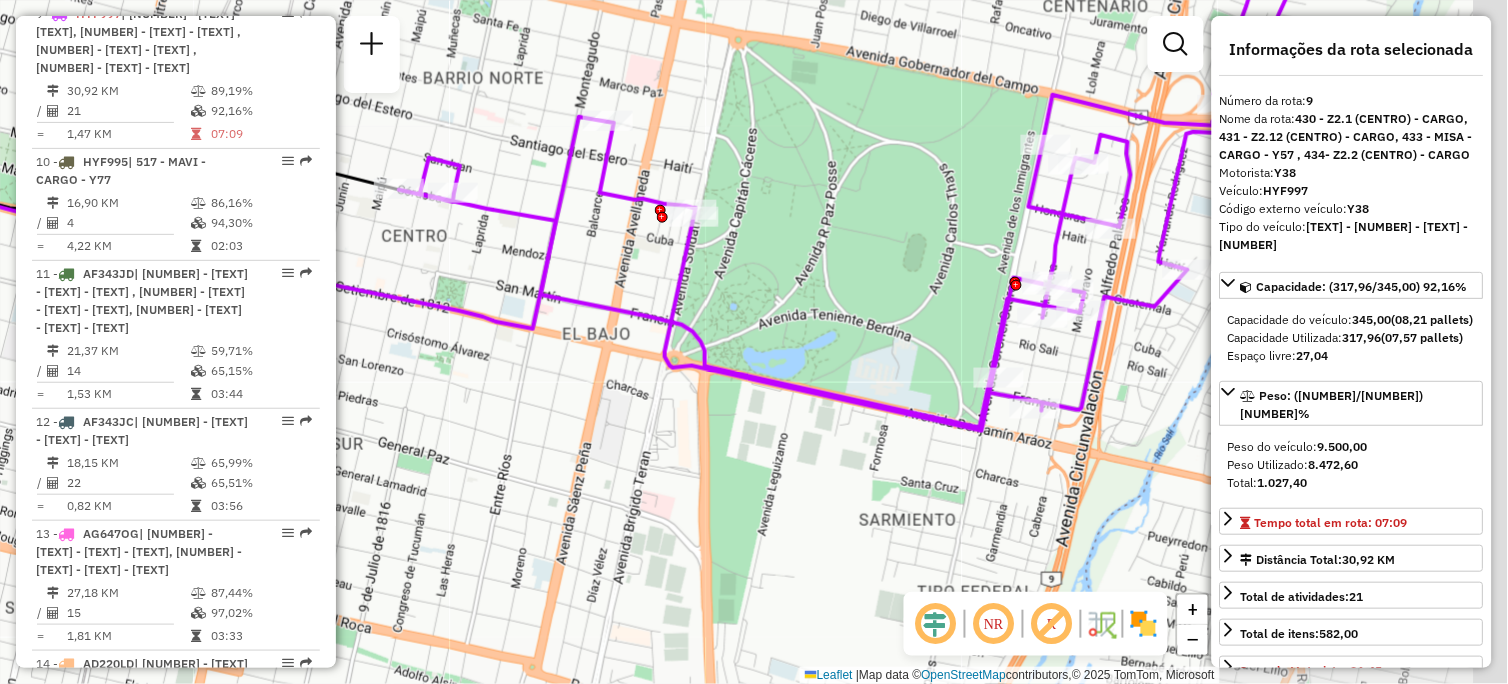 drag, startPoint x: 872, startPoint y: 430, endPoint x: 752, endPoint y: 361, distance: 138.42326 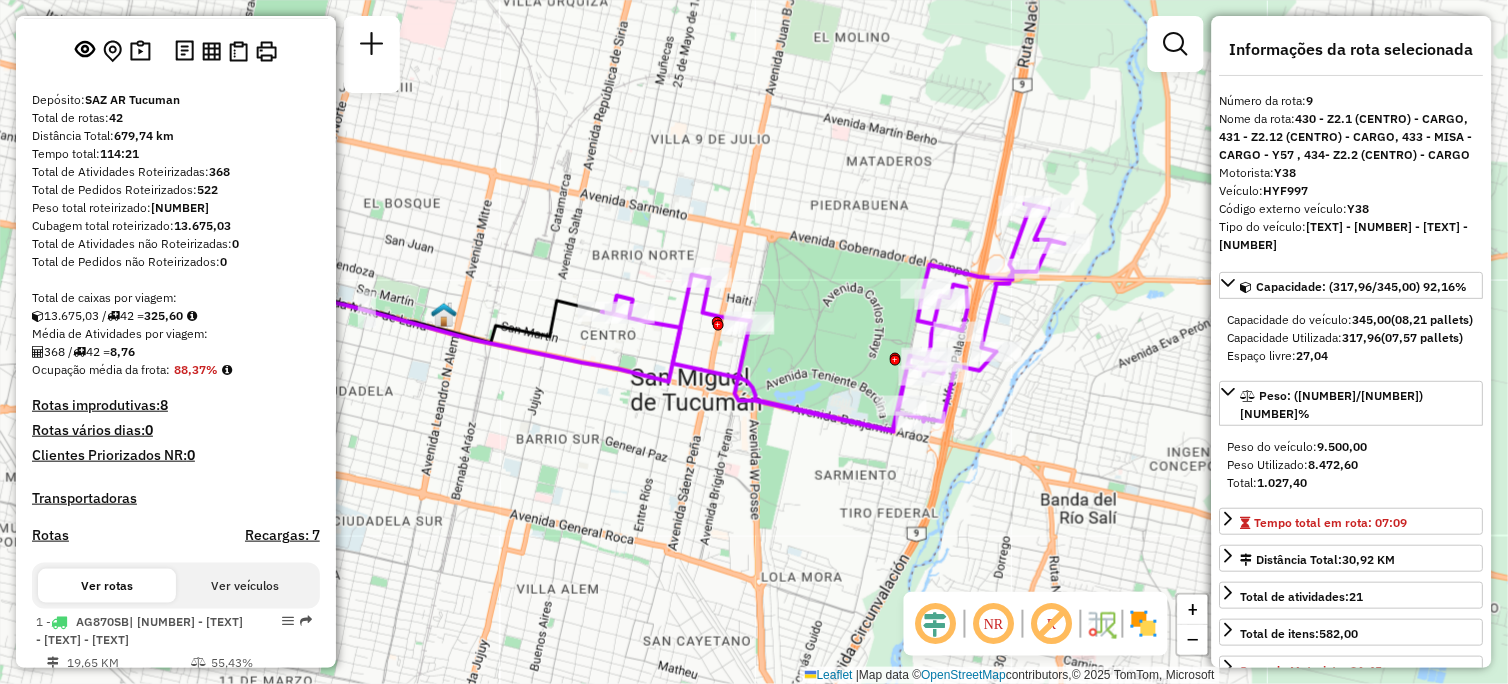 scroll, scrollTop: 0, scrollLeft: 0, axis: both 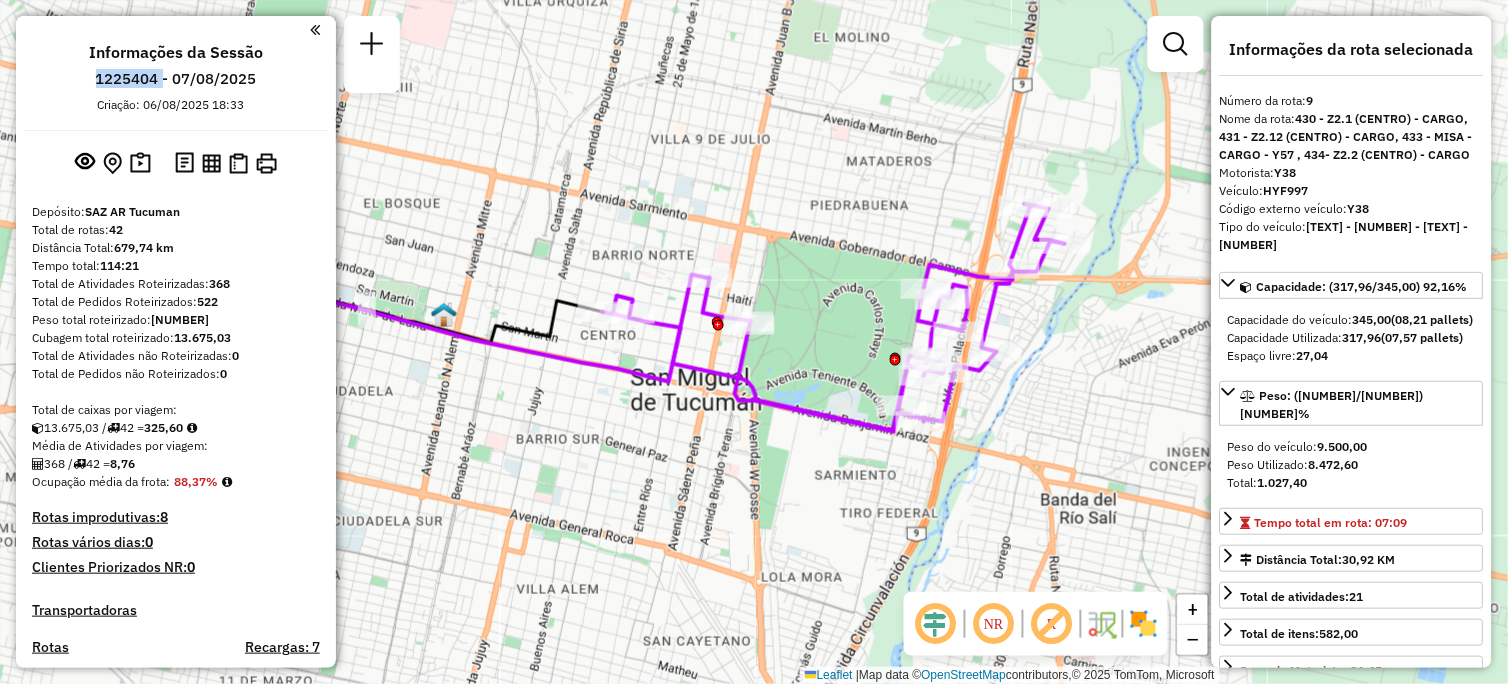 drag, startPoint x: 77, startPoint y: 75, endPoint x: 158, endPoint y: 80, distance: 81.154175 